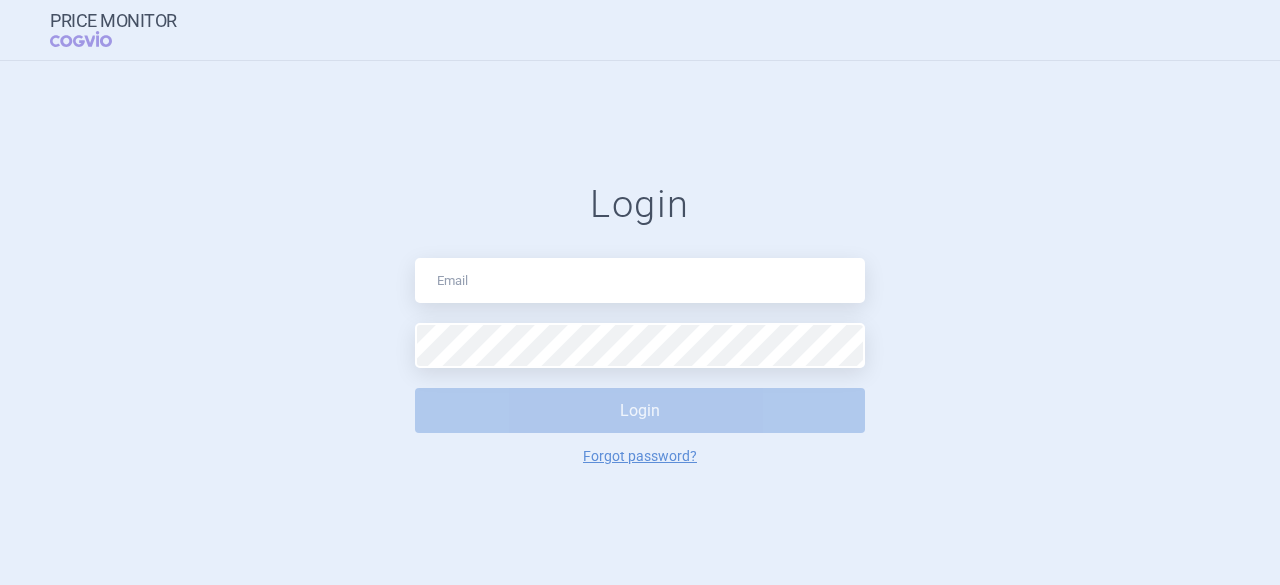 scroll, scrollTop: 0, scrollLeft: 0, axis: both 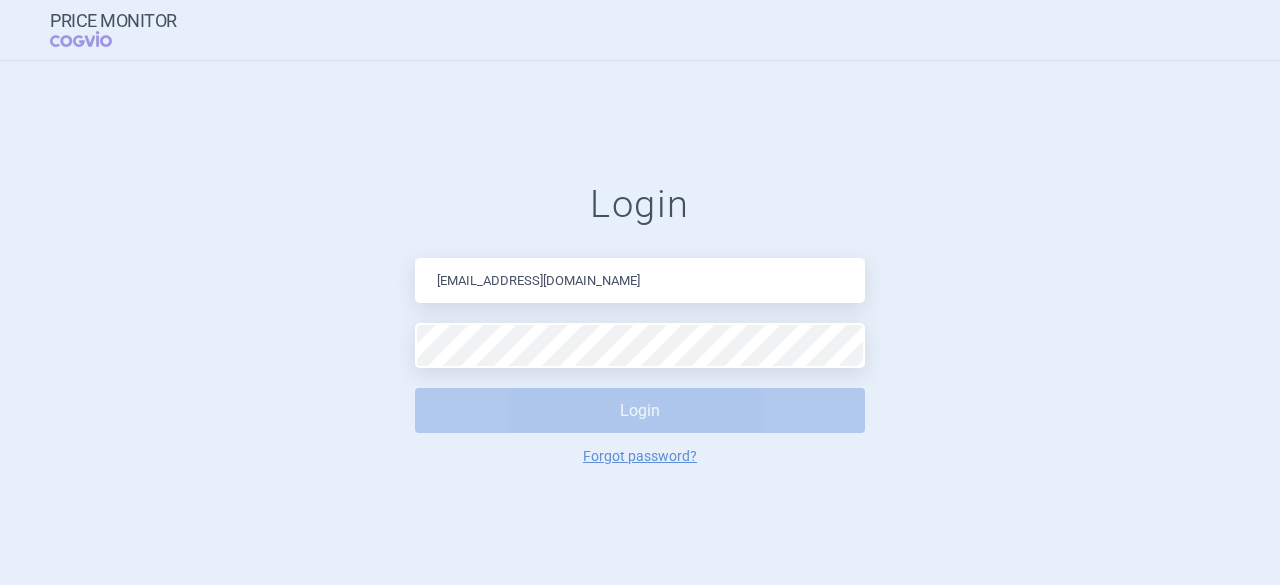 drag, startPoint x: 640, startPoint y: 266, endPoint x: 518, endPoint y: 283, distance: 123.178734 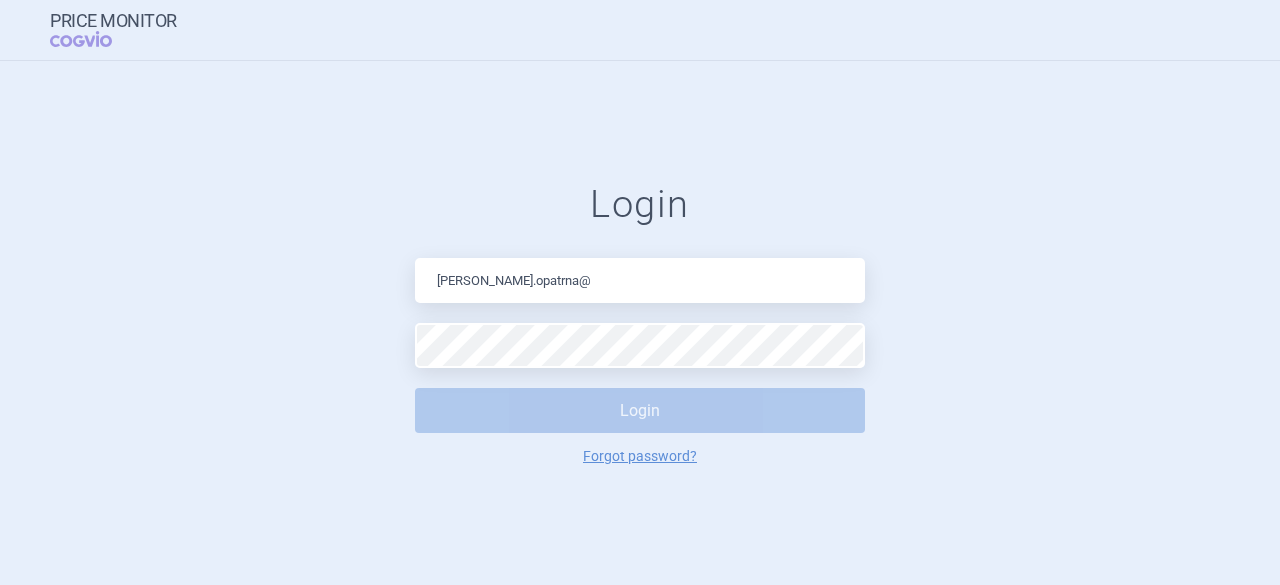 type on "[EMAIL_ADDRESS][DOMAIN_NAME]" 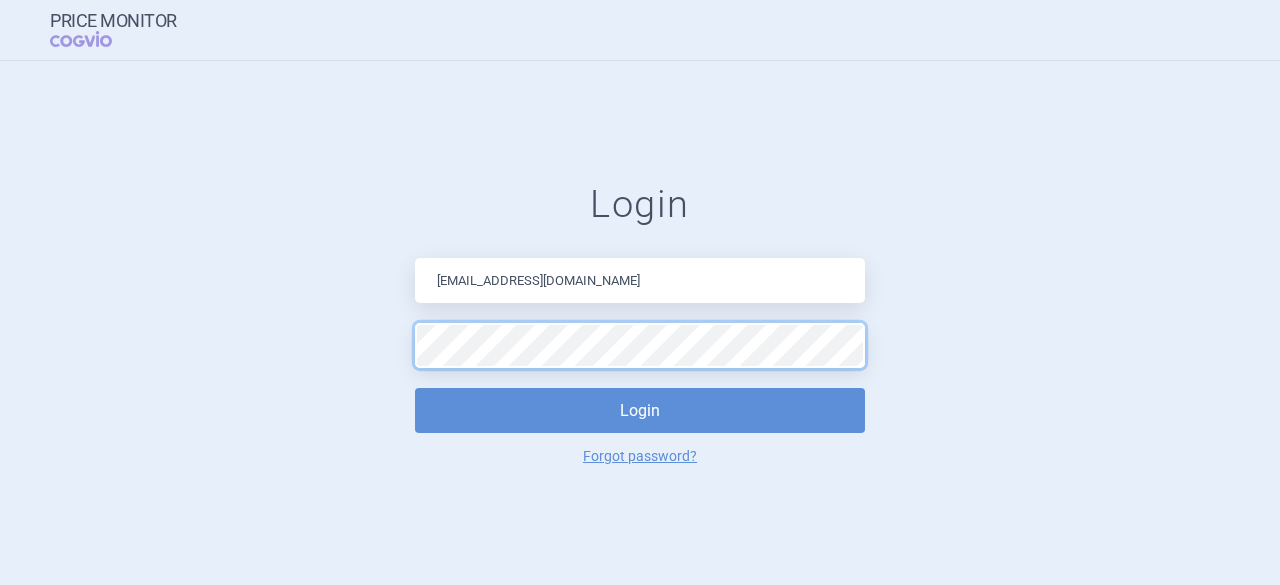 click on "Login" at bounding box center (640, 410) 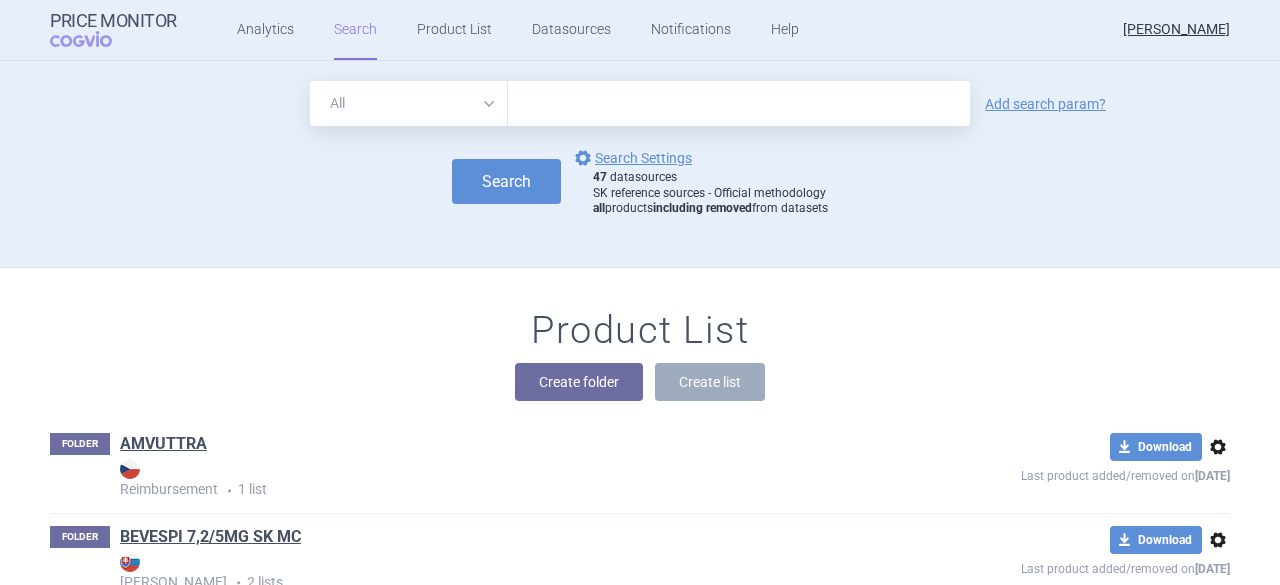 click at bounding box center [739, 103] 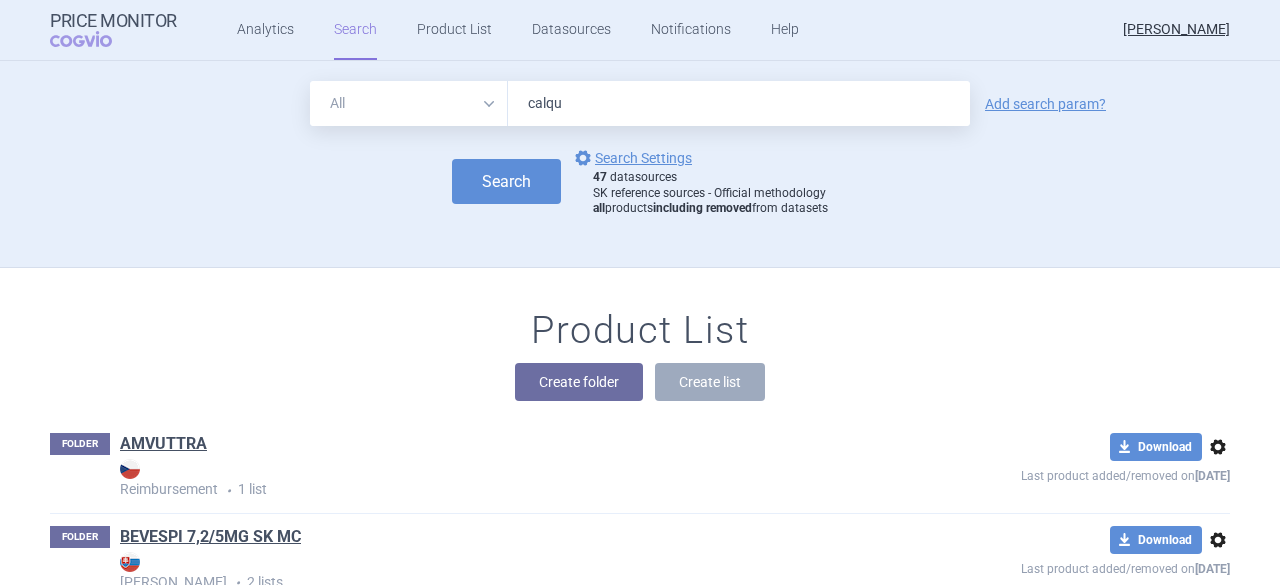 type on "[MEDICAL_DATA]" 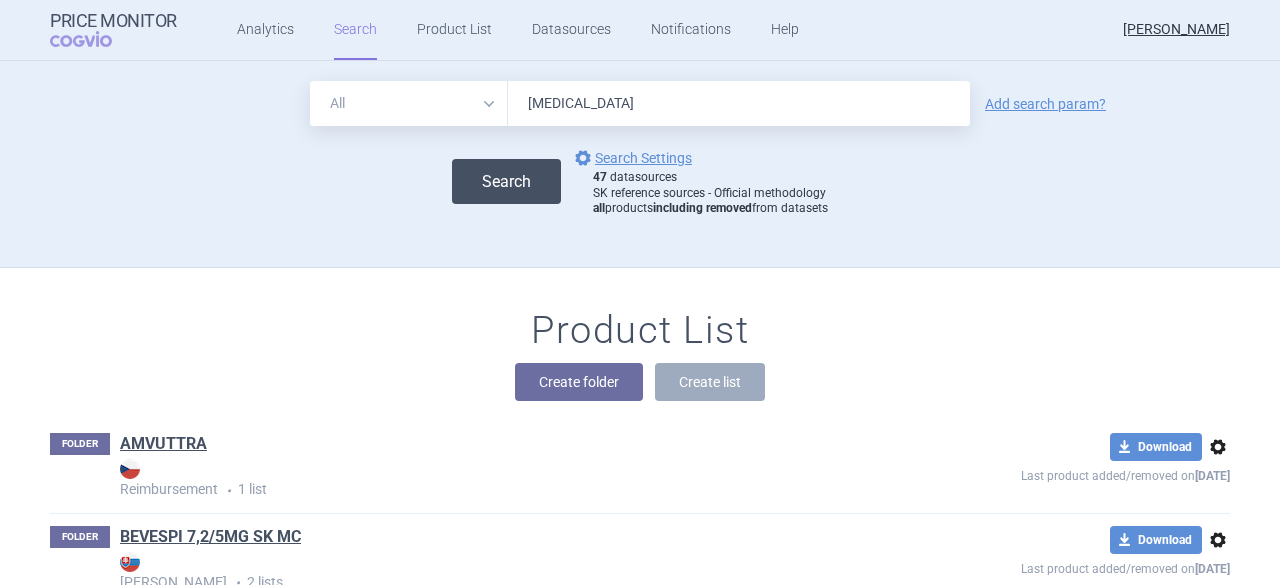 click on "Search" at bounding box center (506, 181) 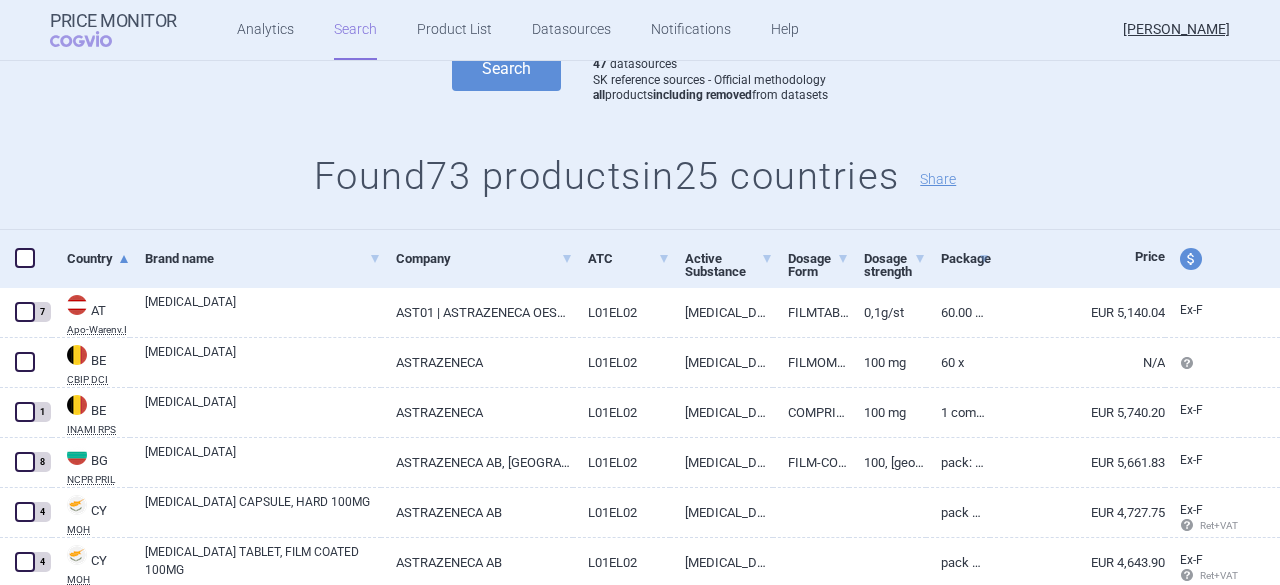 scroll, scrollTop: 200, scrollLeft: 0, axis: vertical 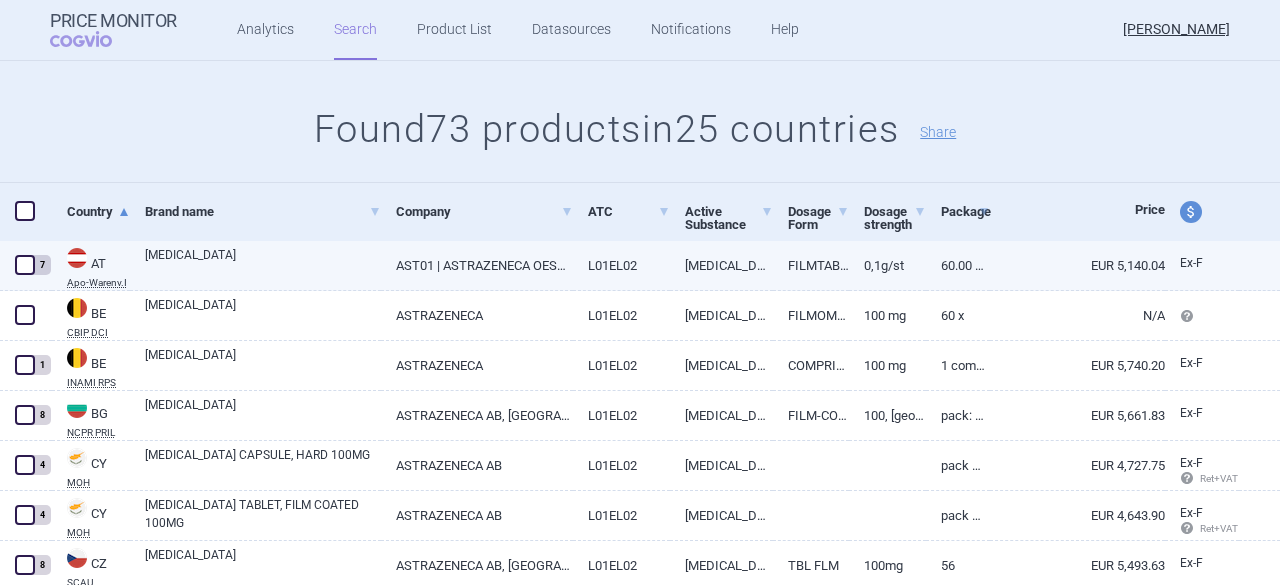 click on "[MEDICAL_DATA]" at bounding box center (721, 265) 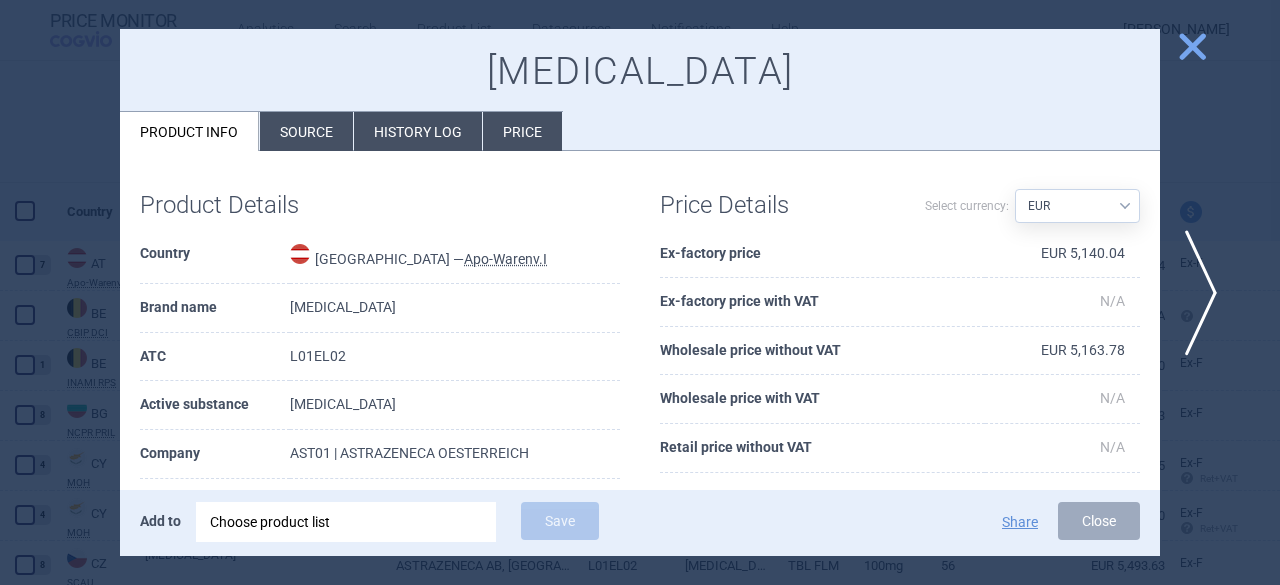 click on "close" at bounding box center (1192, 46) 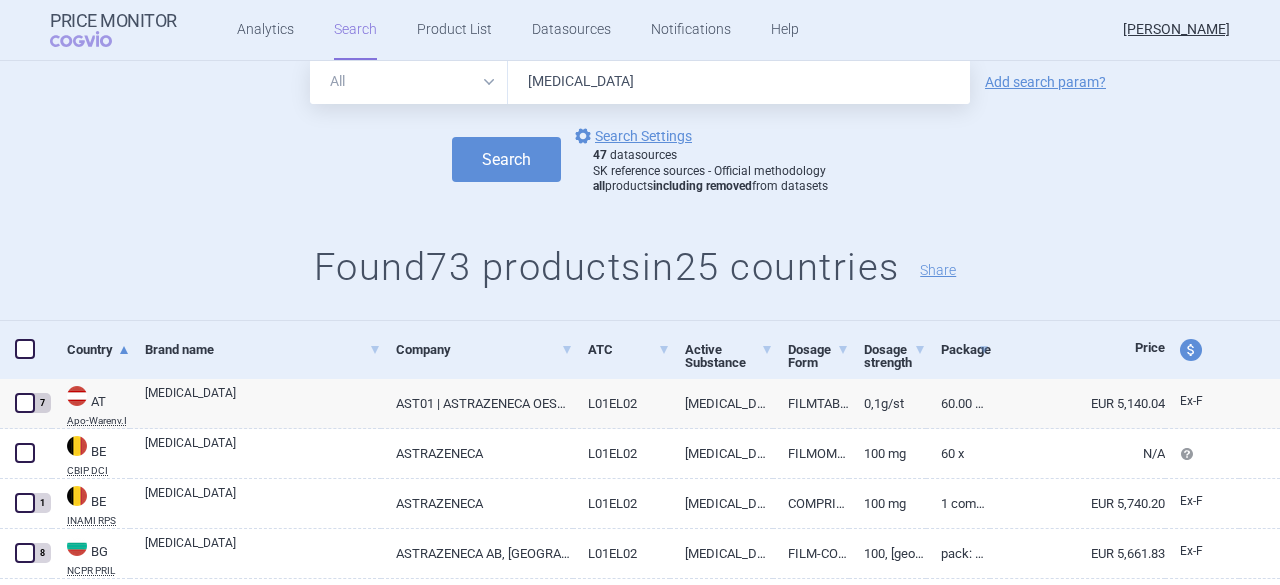 scroll, scrollTop: 0, scrollLeft: 0, axis: both 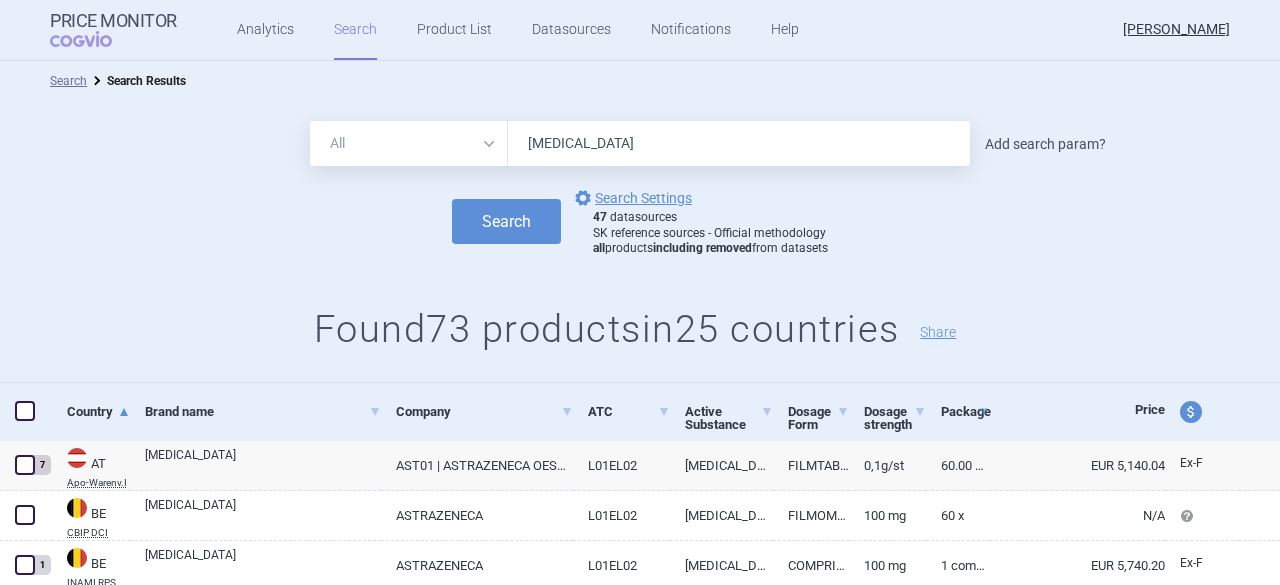 click on "Add search param?" at bounding box center [1045, 144] 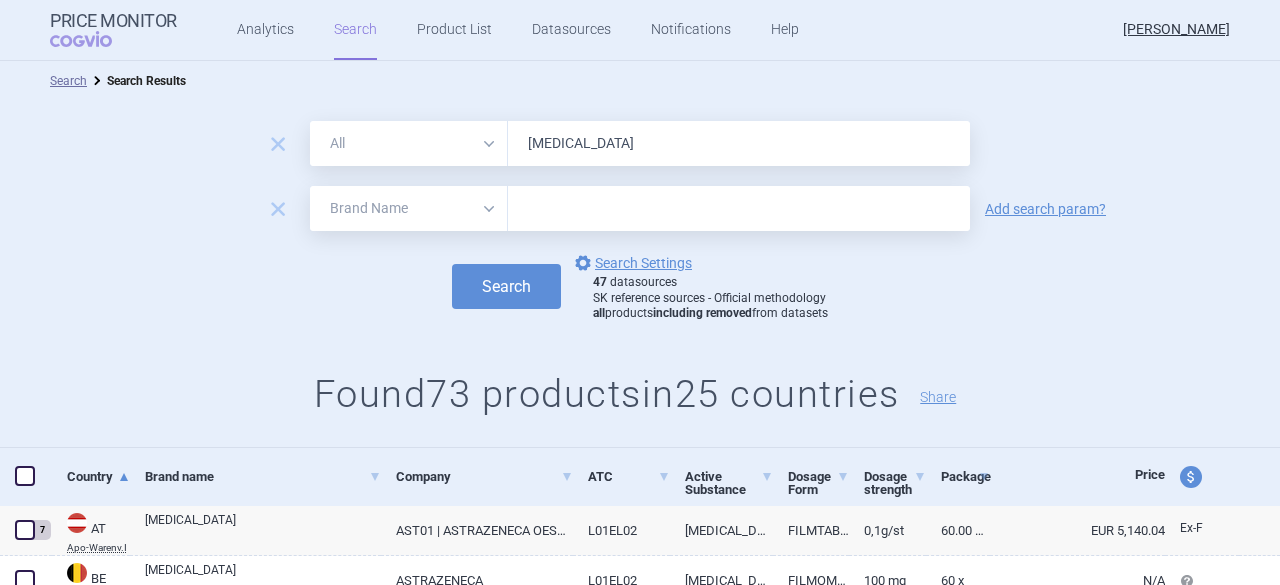 click on "All Brand Name ATC Company Active Substance Country Newer than" at bounding box center [409, 208] 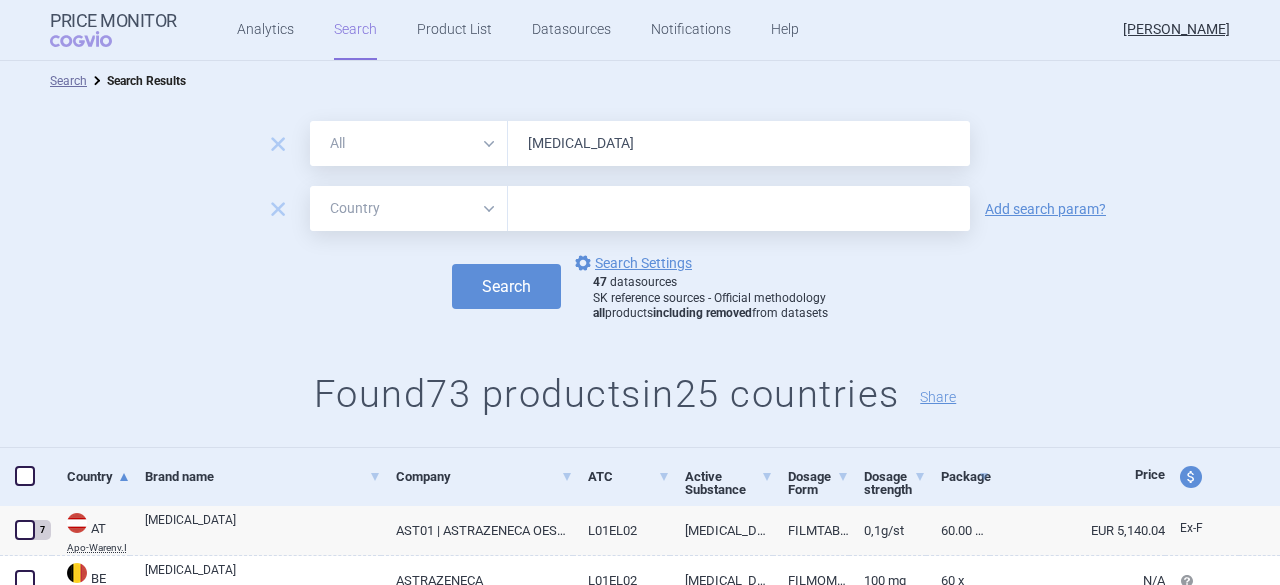 click on "All Brand Name ATC Company Active Substance Country Newer than" at bounding box center (409, 208) 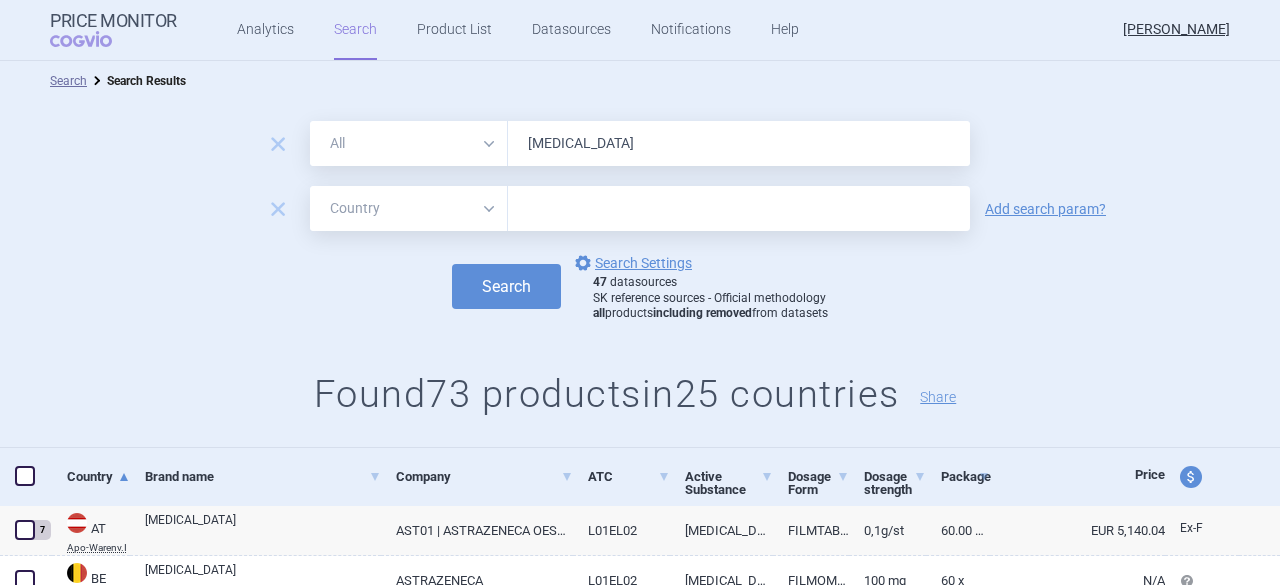 click at bounding box center (739, 209) 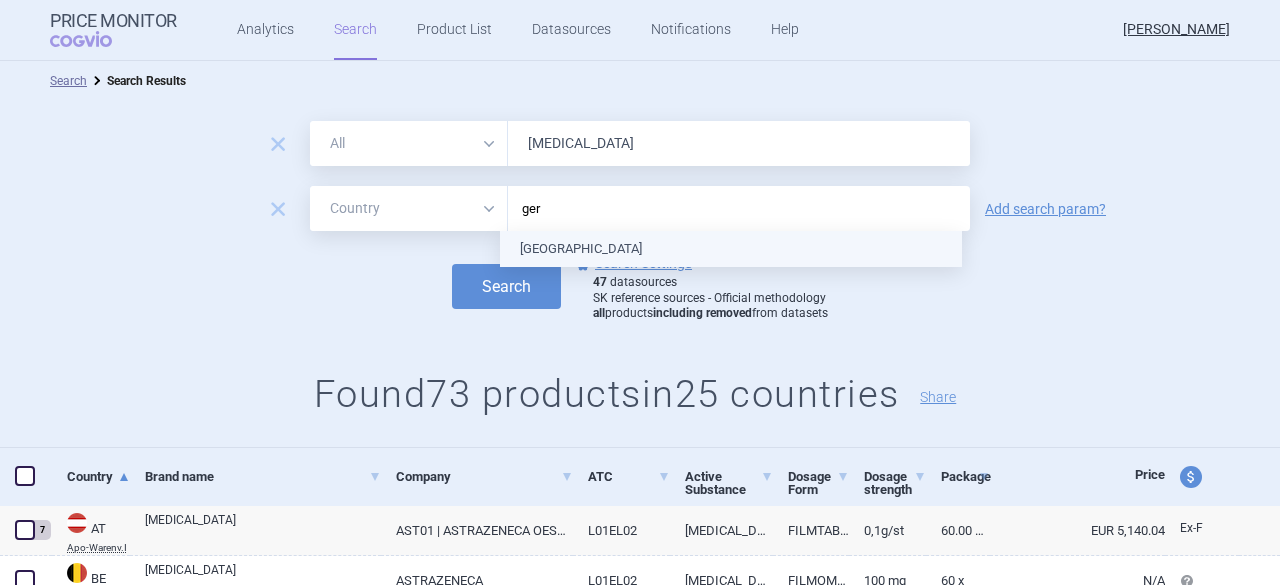 type on "germ" 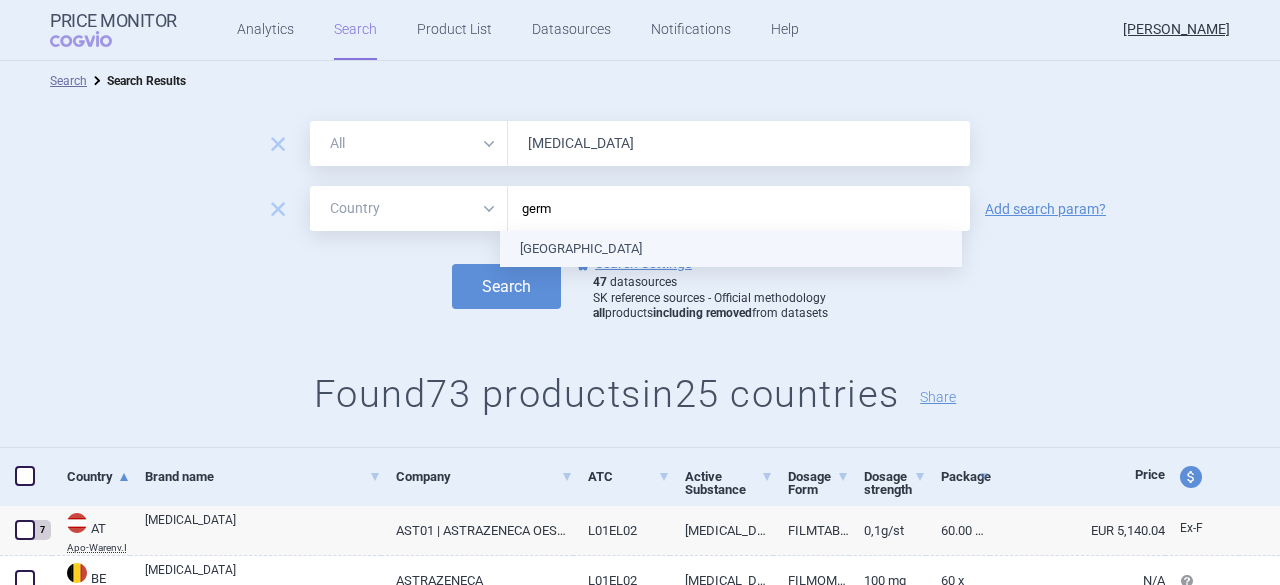 type 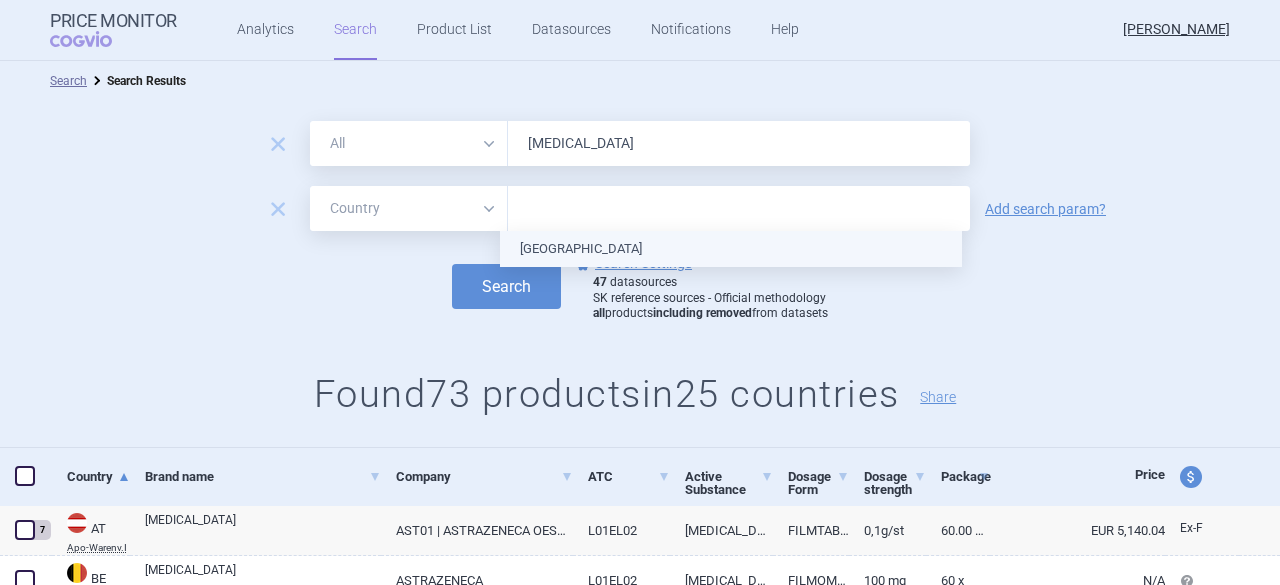 click on "[GEOGRAPHIC_DATA]" at bounding box center [731, 249] 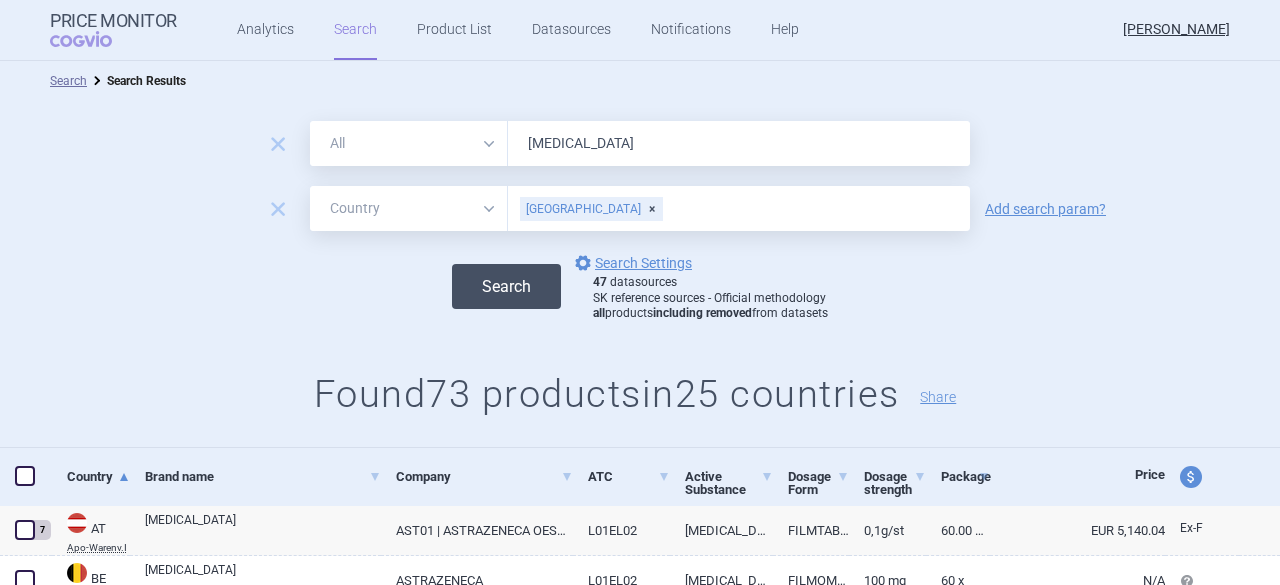 click on "Search" at bounding box center [506, 286] 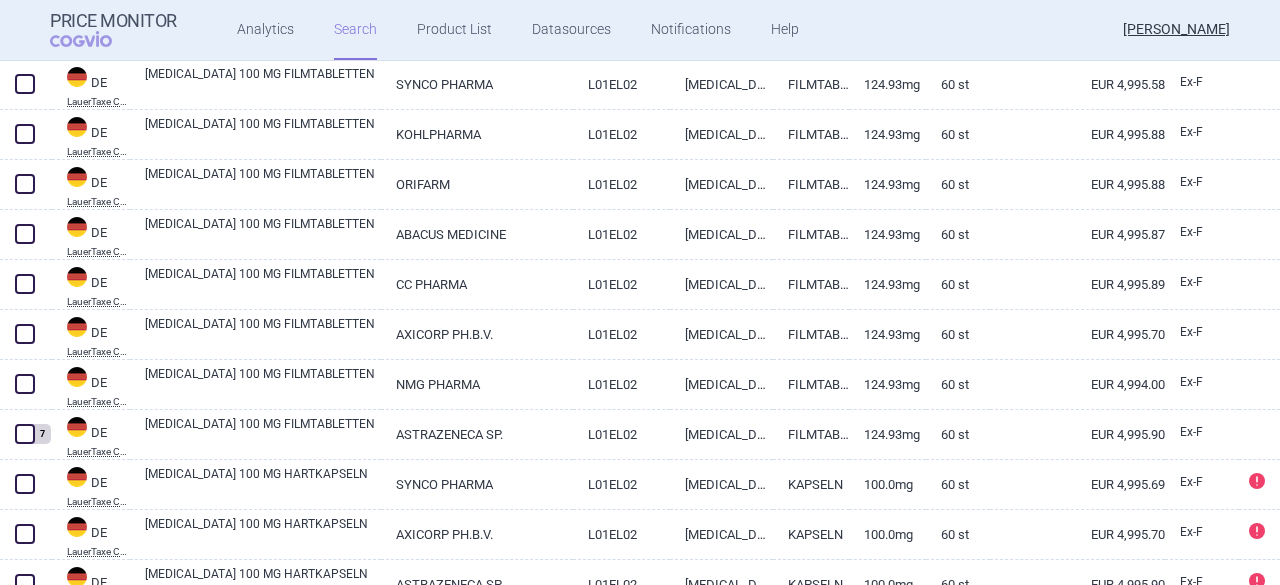 scroll, scrollTop: 500, scrollLeft: 0, axis: vertical 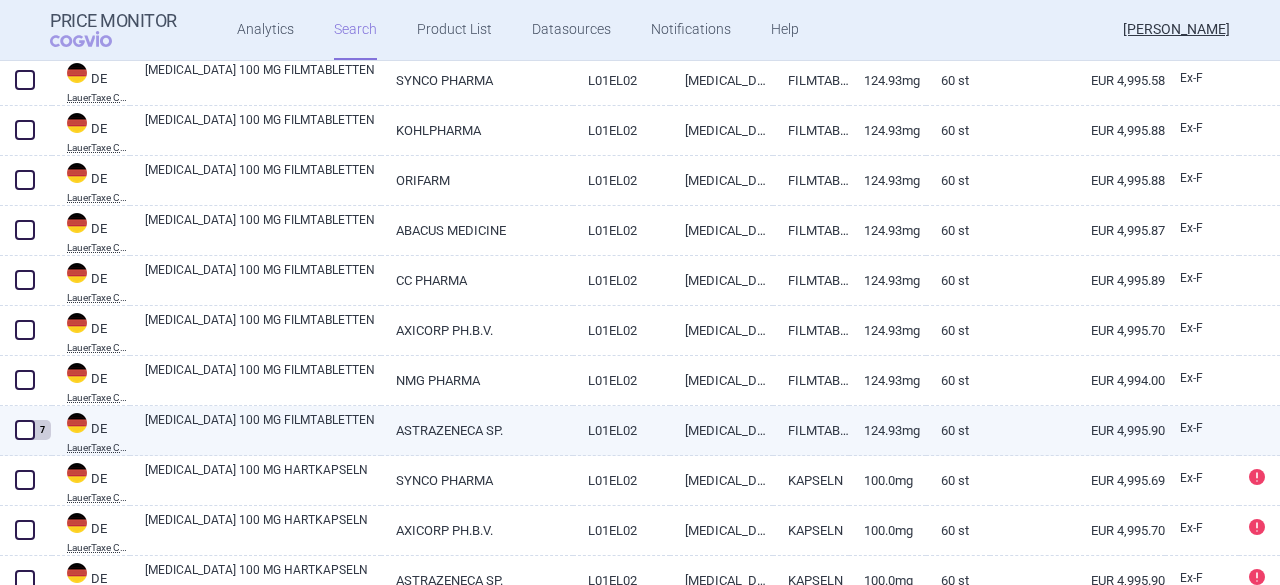 click on "ASTRAZENECA SP." at bounding box center [477, 430] 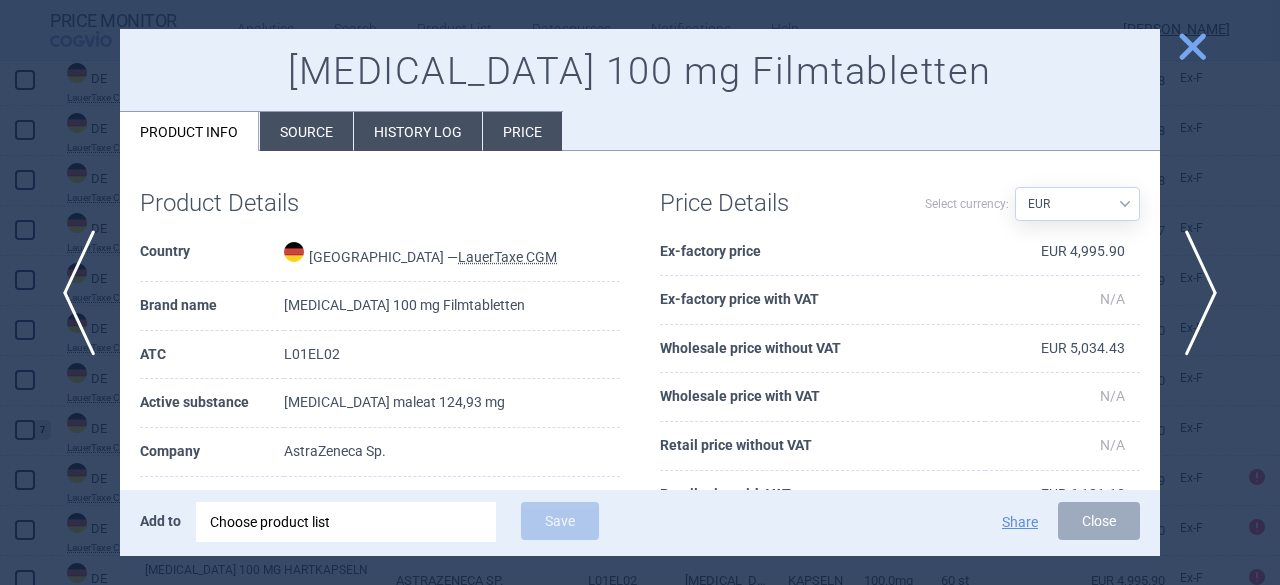 scroll, scrollTop: 0, scrollLeft: 0, axis: both 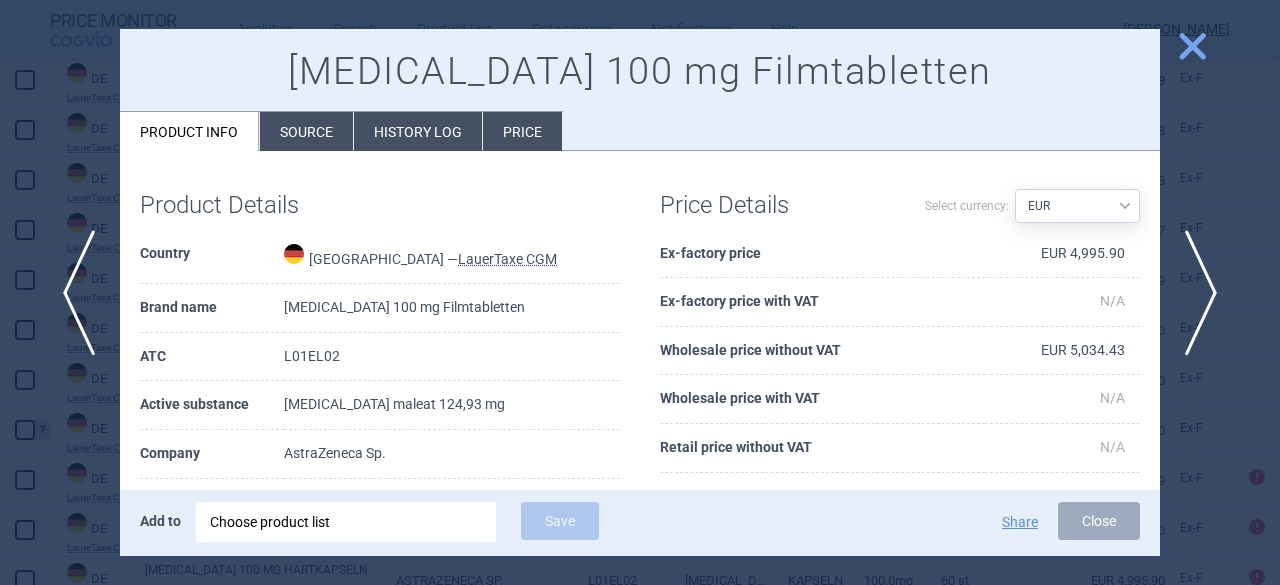 click on "close" at bounding box center (1192, 46) 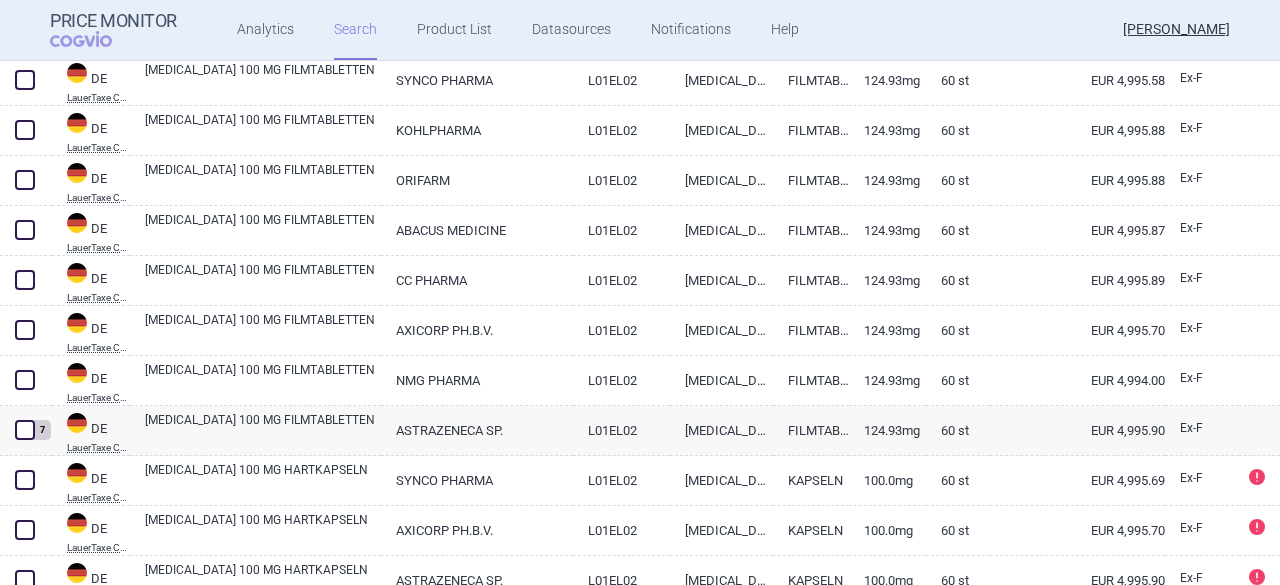 scroll, scrollTop: 0, scrollLeft: 0, axis: both 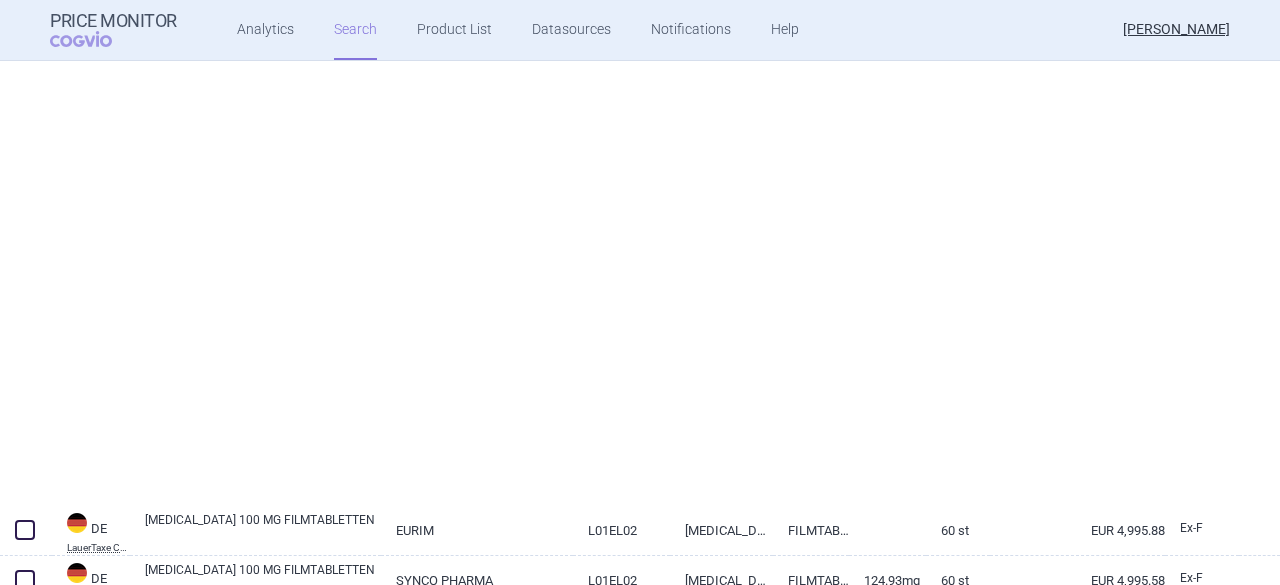 select on "country" 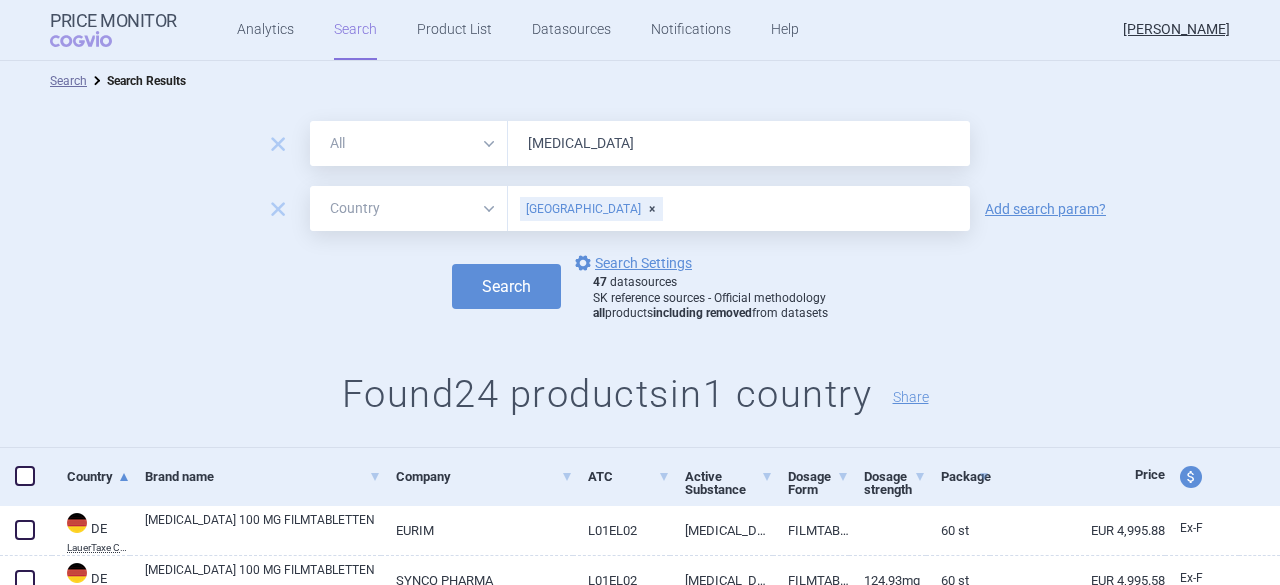 click on "[GEOGRAPHIC_DATA]" at bounding box center [591, 209] 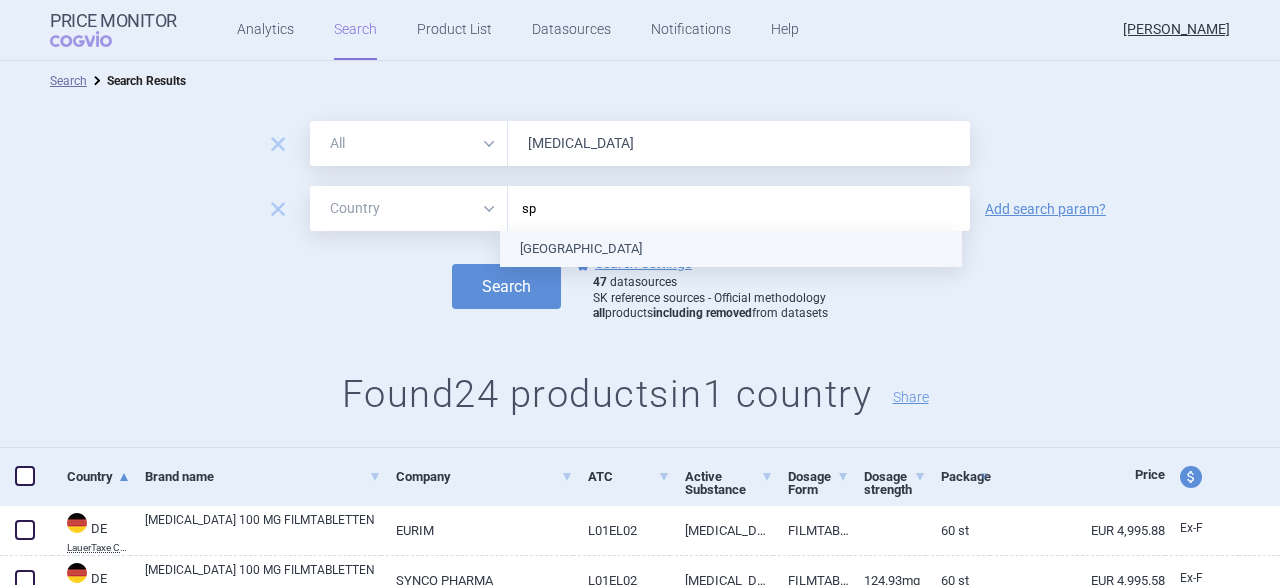 type on "spa" 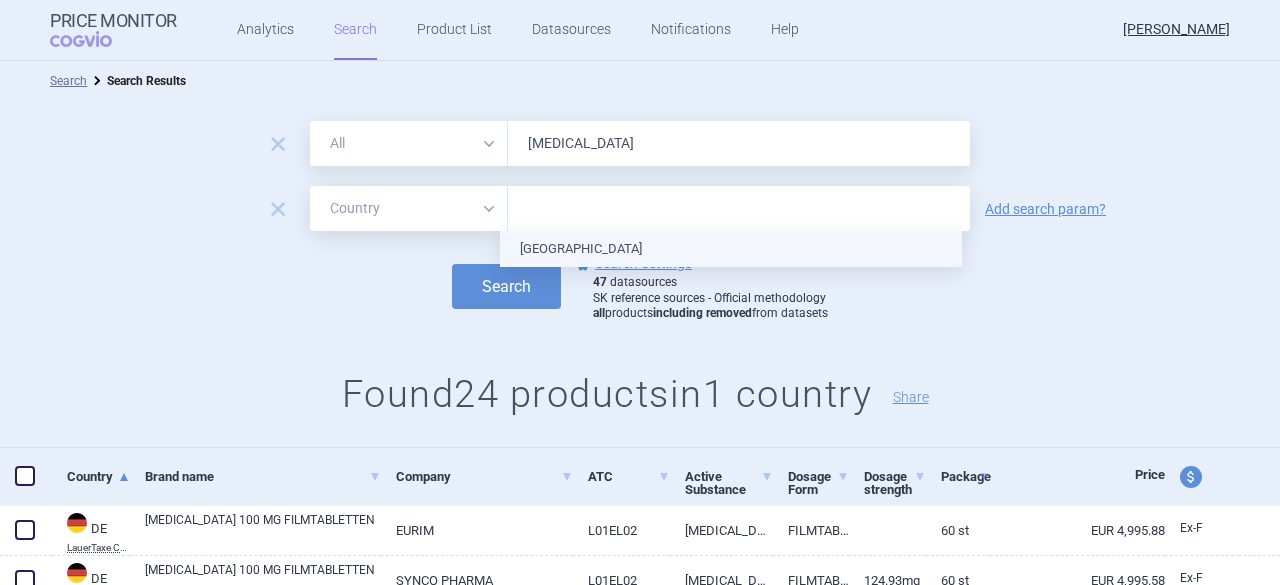 click on "[GEOGRAPHIC_DATA]" at bounding box center [731, 249] 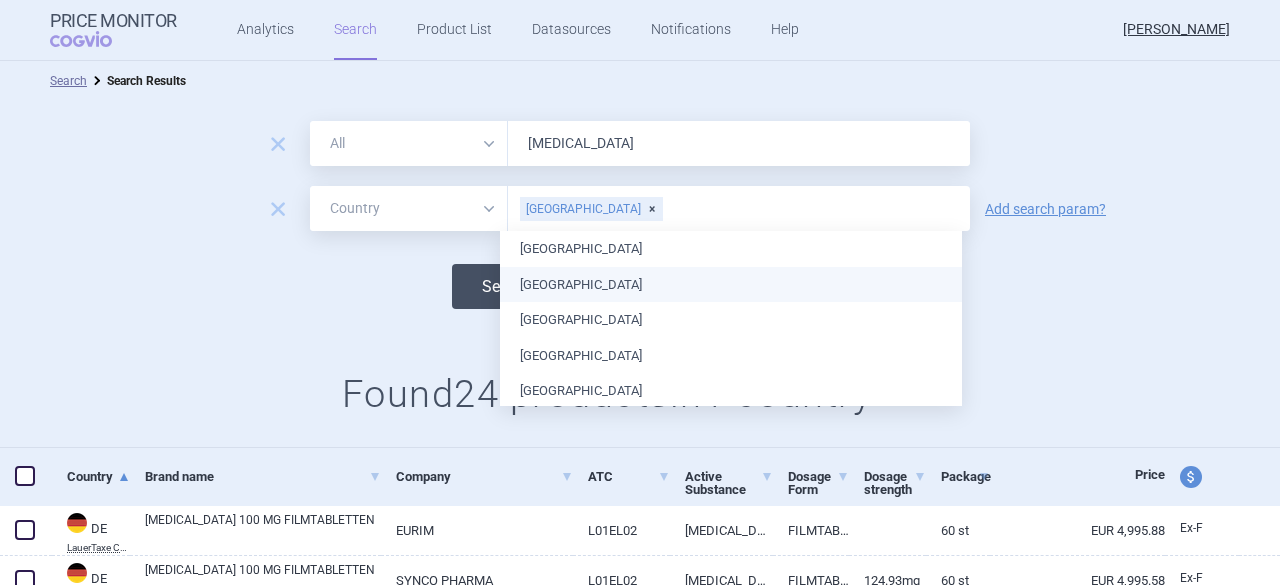 click on "Search" at bounding box center (506, 286) 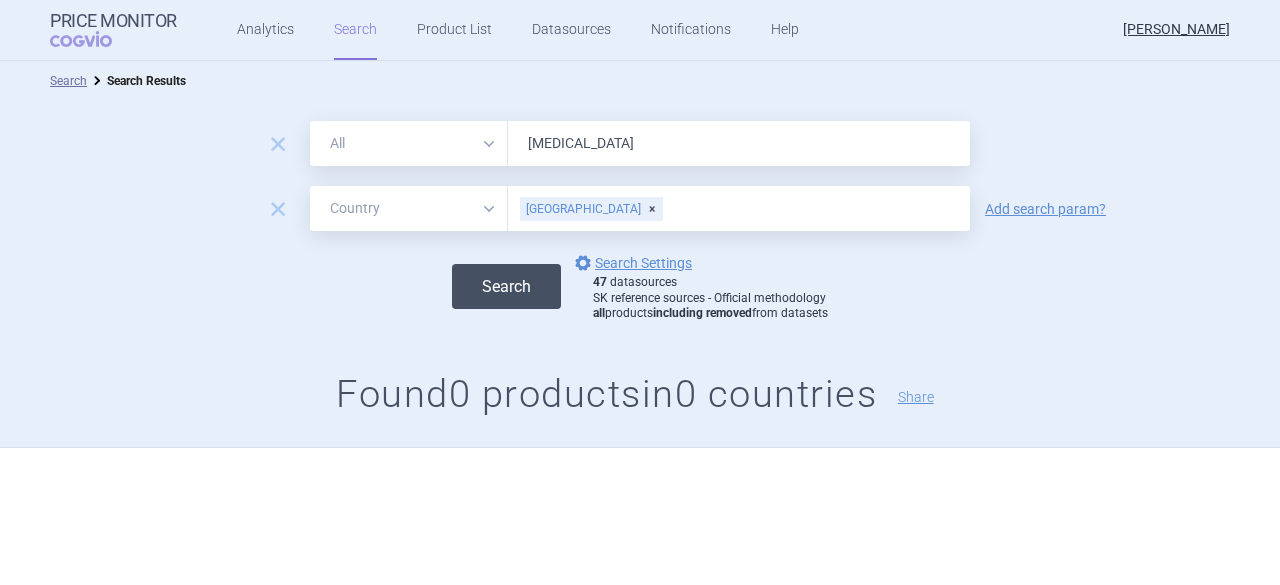 click on "Search" at bounding box center (506, 286) 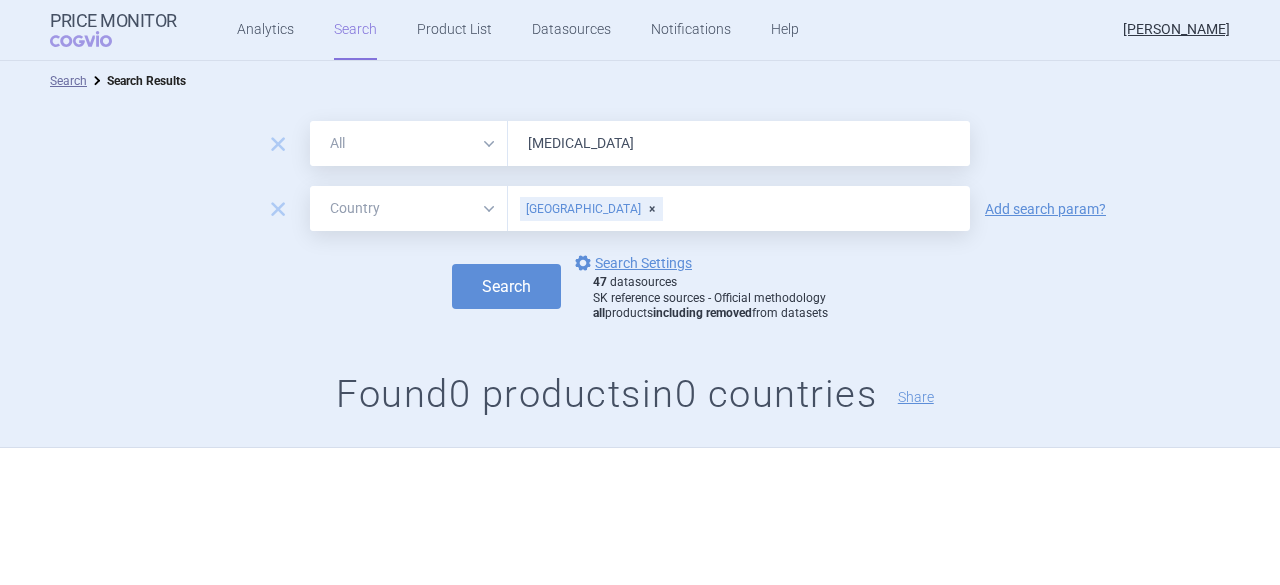 click on "[GEOGRAPHIC_DATA]" at bounding box center (591, 209) 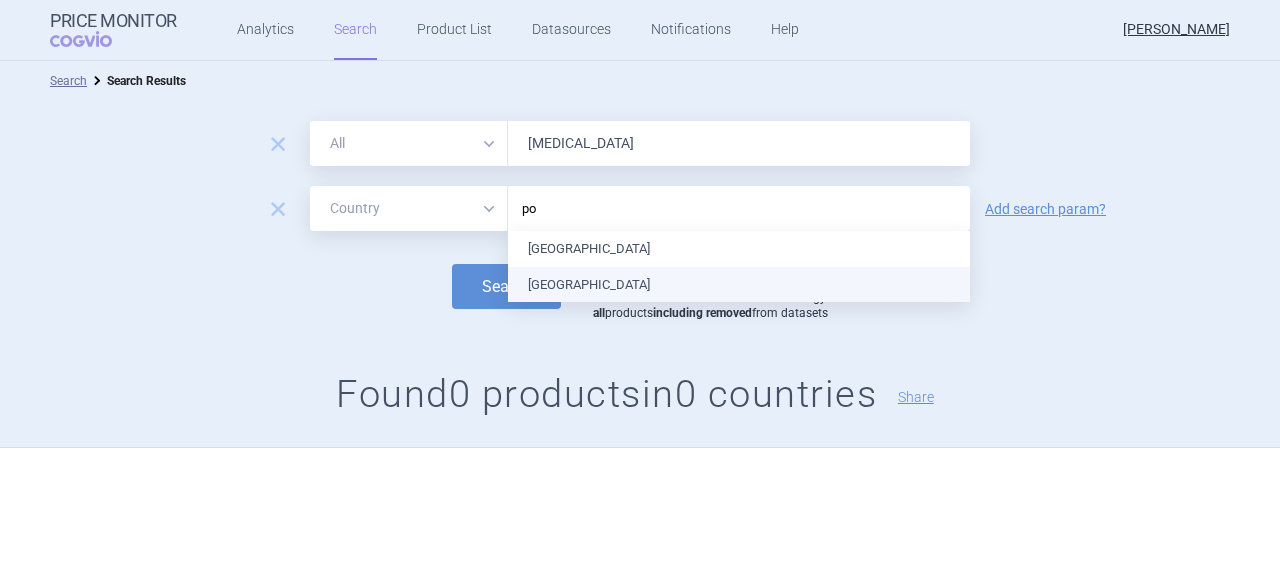 type on "pol" 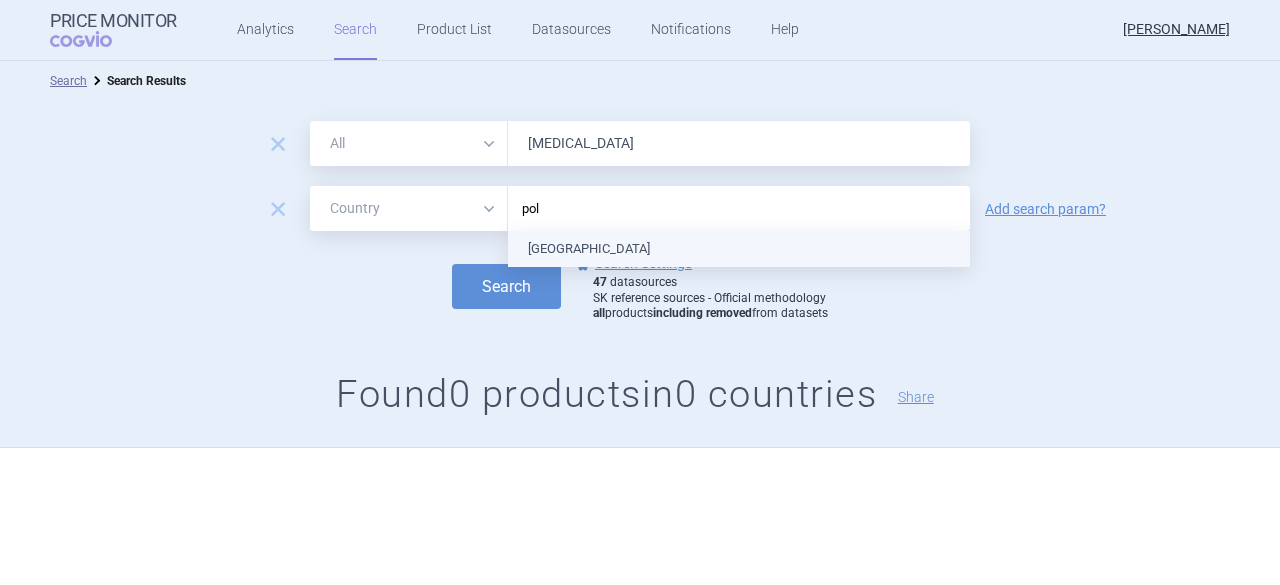 type 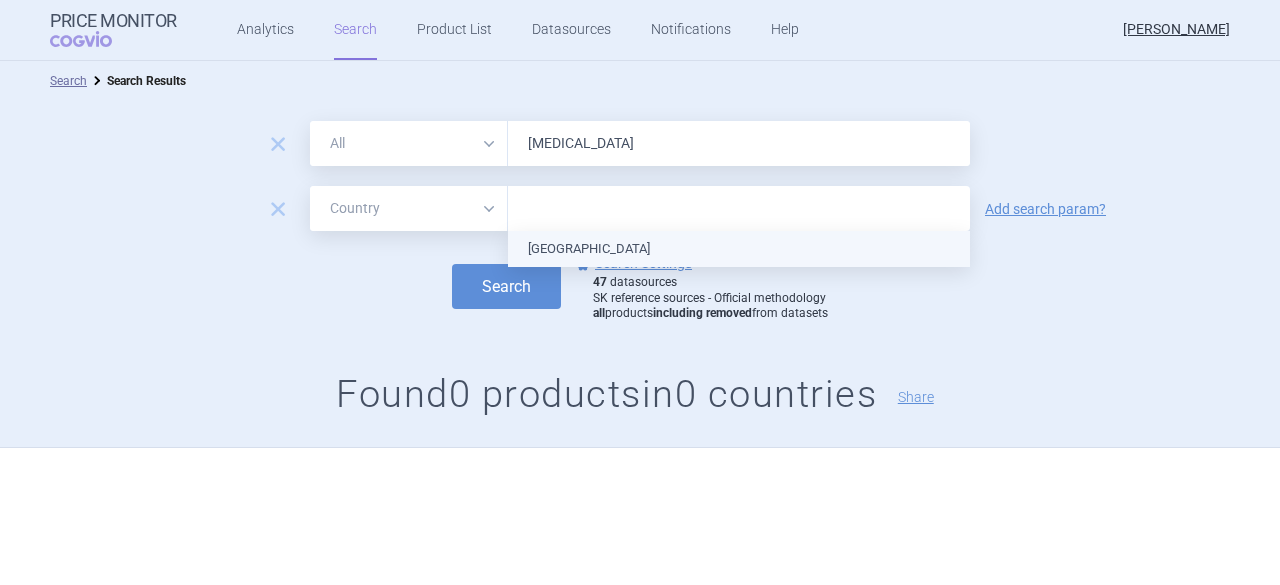 click on "[GEOGRAPHIC_DATA]" at bounding box center [739, 249] 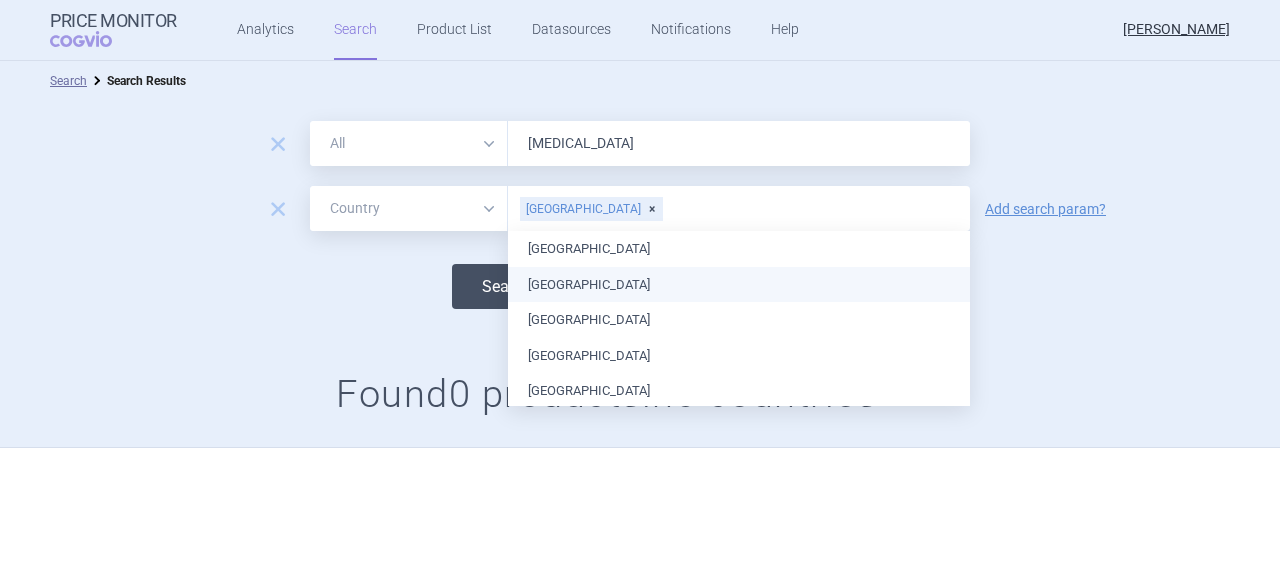 click on "Search" at bounding box center (506, 286) 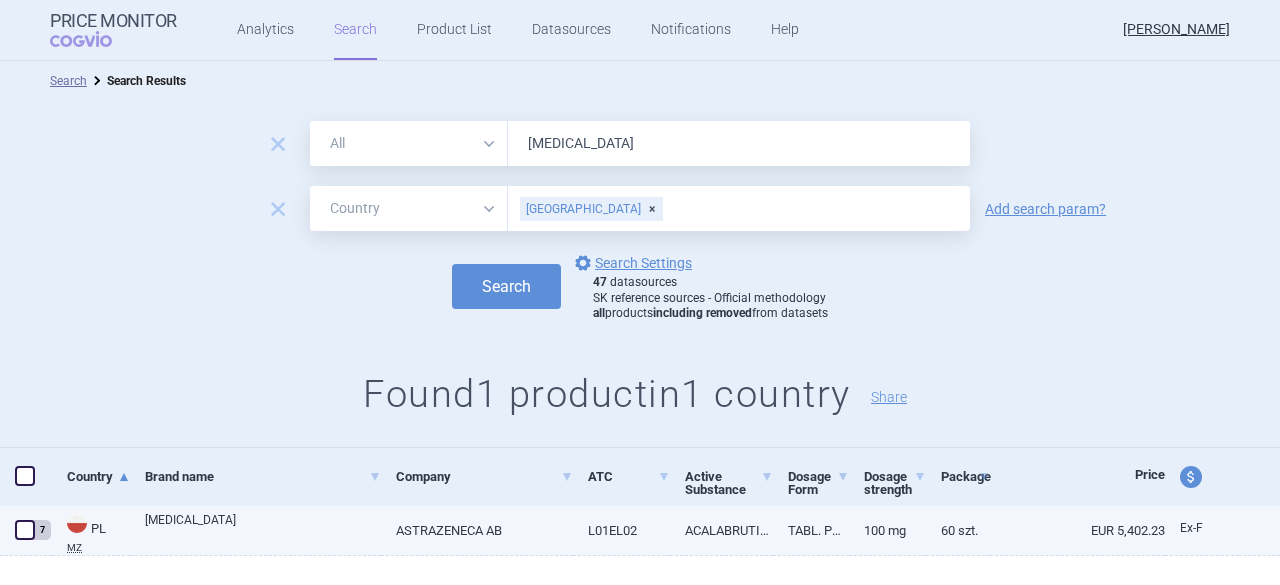 click on "L01EL02" at bounding box center [621, 530] 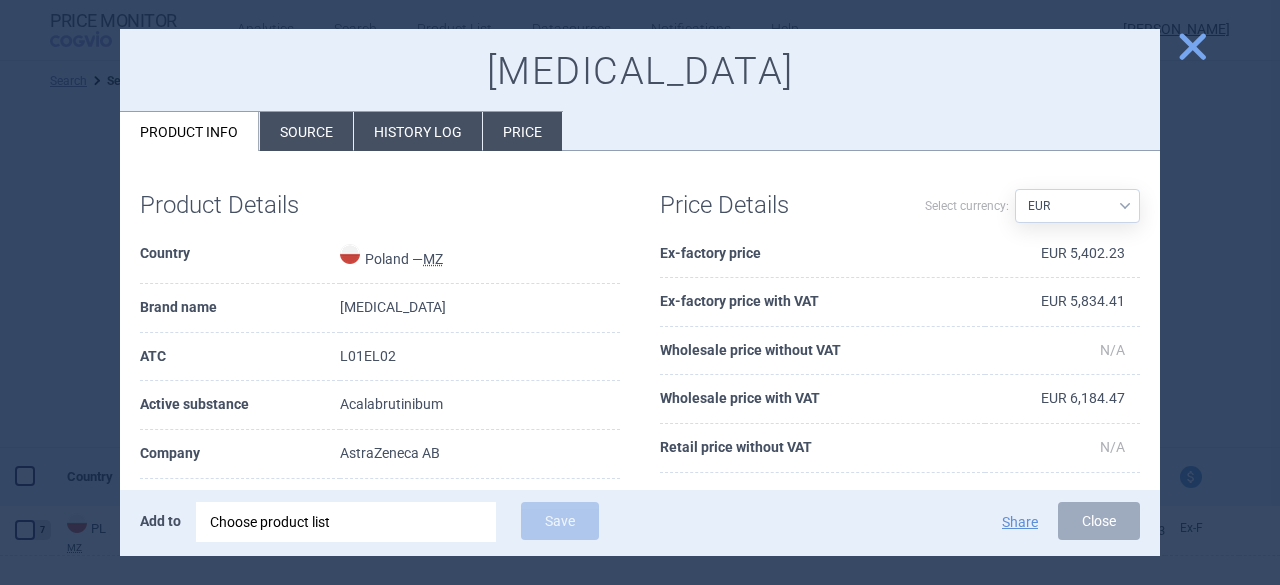 click on "Source AED AUD BGN BHD [PERSON_NAME] BRL CAD CHF CNY COP CZK DKK DZD EUR GBP HUF ILS INR ISK JOD JPY KRW KWD KZT LBP MDL MYR NOK NZD OMR PLN QAR [PERSON_NAME] RSD RUB SAR SEK USD UZS ZAR" at bounding box center [1077, 206] 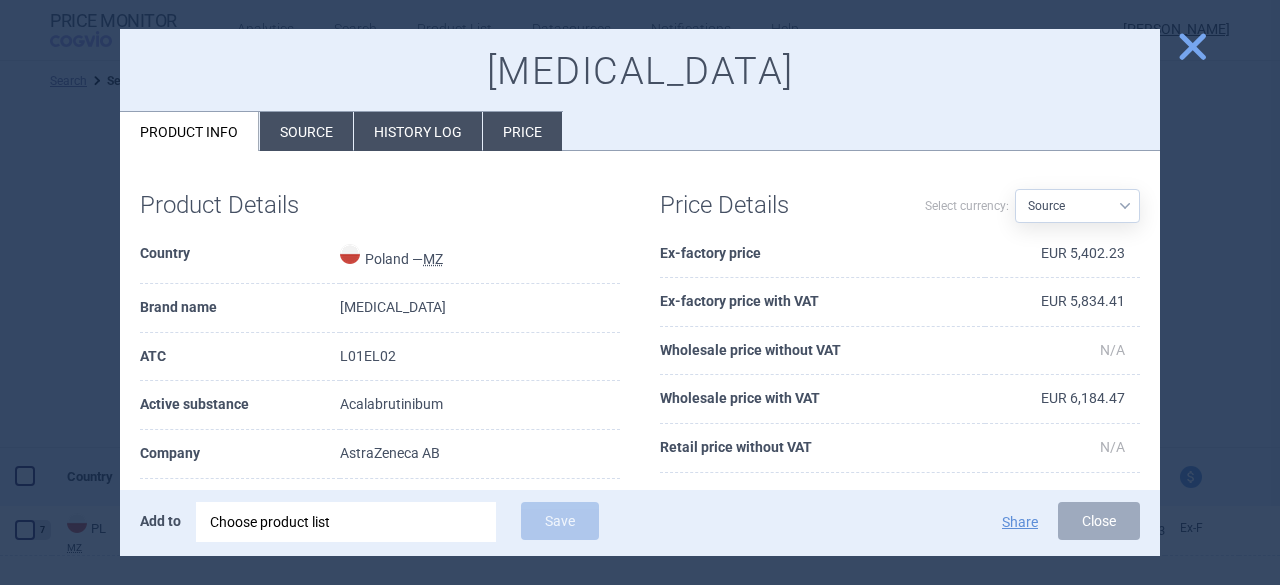 click on "Source AED AUD BGN BHD [PERSON_NAME] BRL CAD CHF CNY COP CZK DKK DZD EUR GBP HUF ILS INR ISK JOD JPY KRW KWD KZT LBP MDL MYR NOK NZD OMR PLN QAR [PERSON_NAME] RSD RUB SAR SEK USD UZS ZAR" at bounding box center [1077, 206] 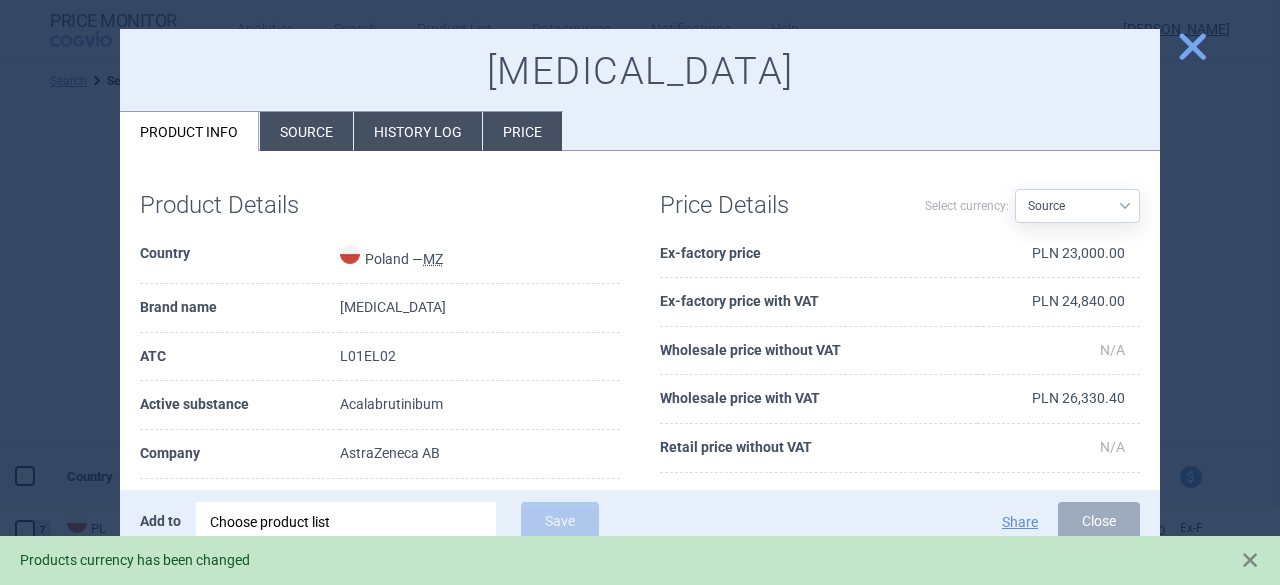 click on "Source AED AUD BGN BHD [PERSON_NAME] BRL CAD CHF CNY COP CZK DKK DZD EUR GBP HUF ILS INR ISK JOD JPY KRW KWD KZT LBP MDL MYR NOK NZD OMR PLN QAR [PERSON_NAME] RSD RUB SAR SEK USD UZS ZAR" at bounding box center [1077, 206] 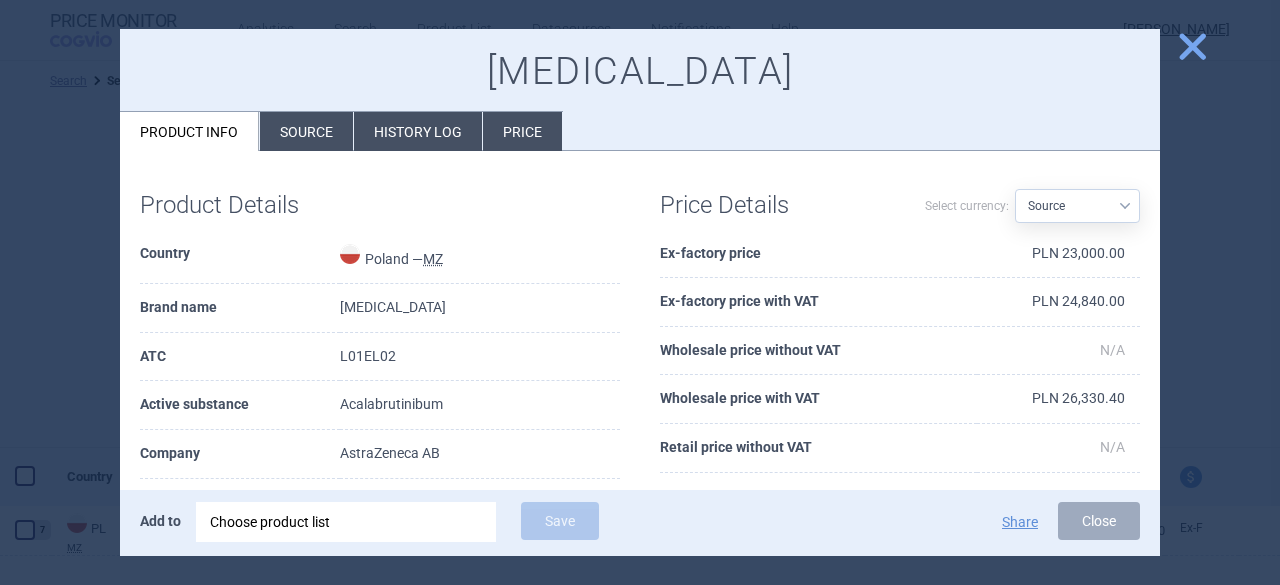 select on "EUR" 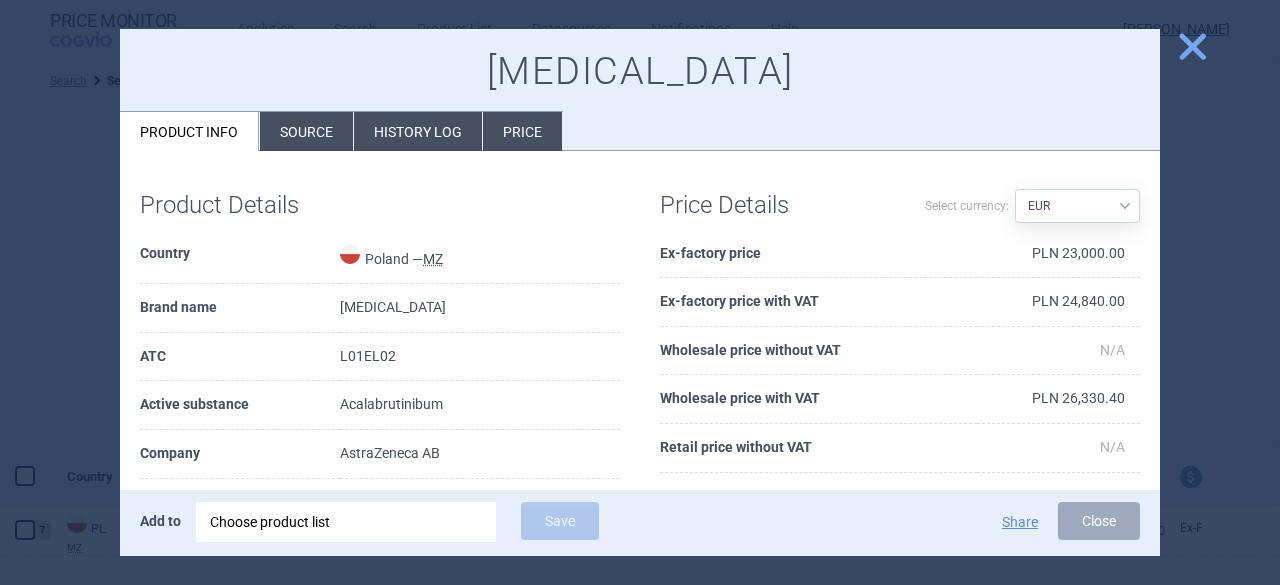 click on "Source AED AUD BGN BHD [PERSON_NAME] BRL CAD CHF CNY COP CZK DKK DZD EUR GBP HUF ILS INR ISK JOD JPY KRW KWD KZT LBP MDL MYR NOK NZD OMR PLN QAR [PERSON_NAME] RSD RUB SAR SEK USD UZS ZAR" at bounding box center [1077, 206] 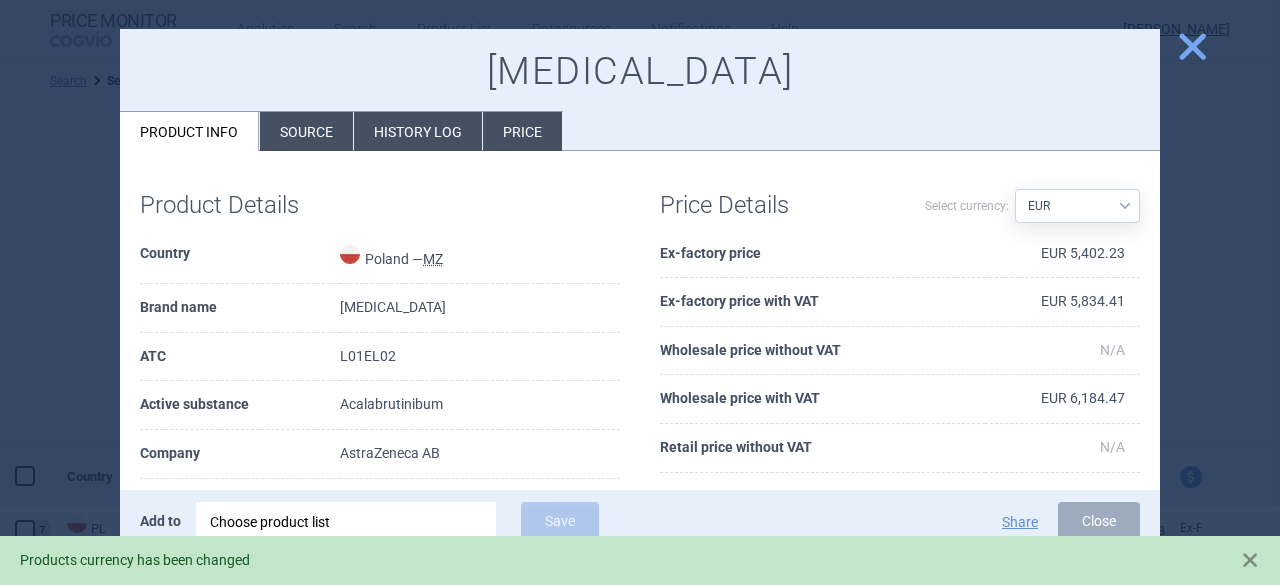 drag, startPoint x: 1228, startPoint y: 74, endPoint x: 1205, endPoint y: 120, distance: 51.42956 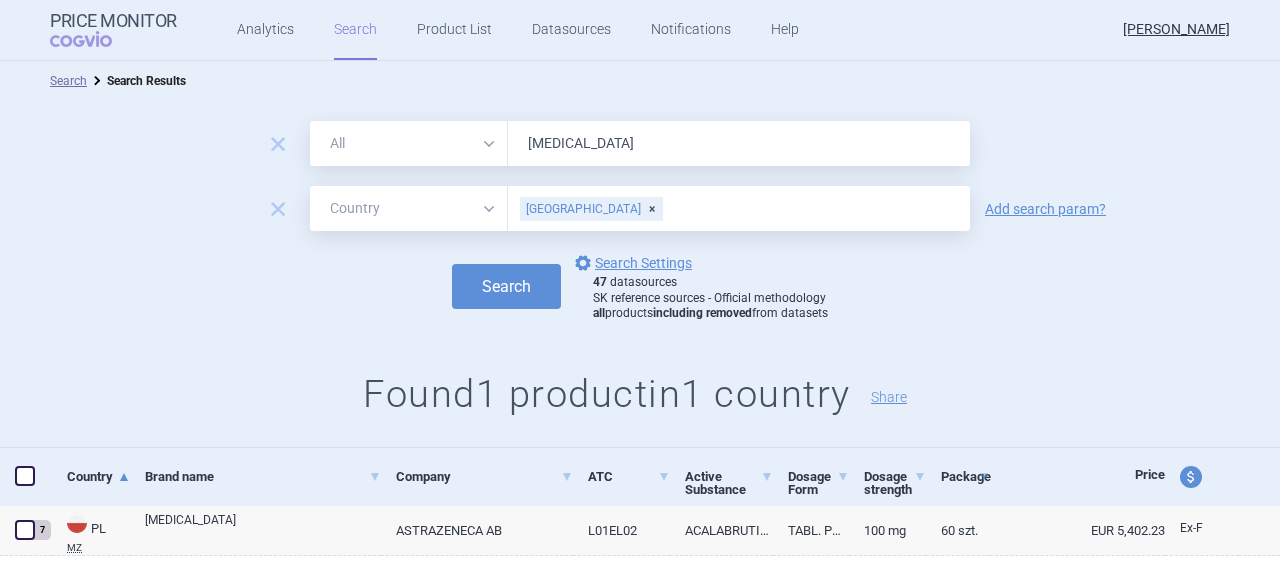 click on "[GEOGRAPHIC_DATA]" at bounding box center (591, 209) 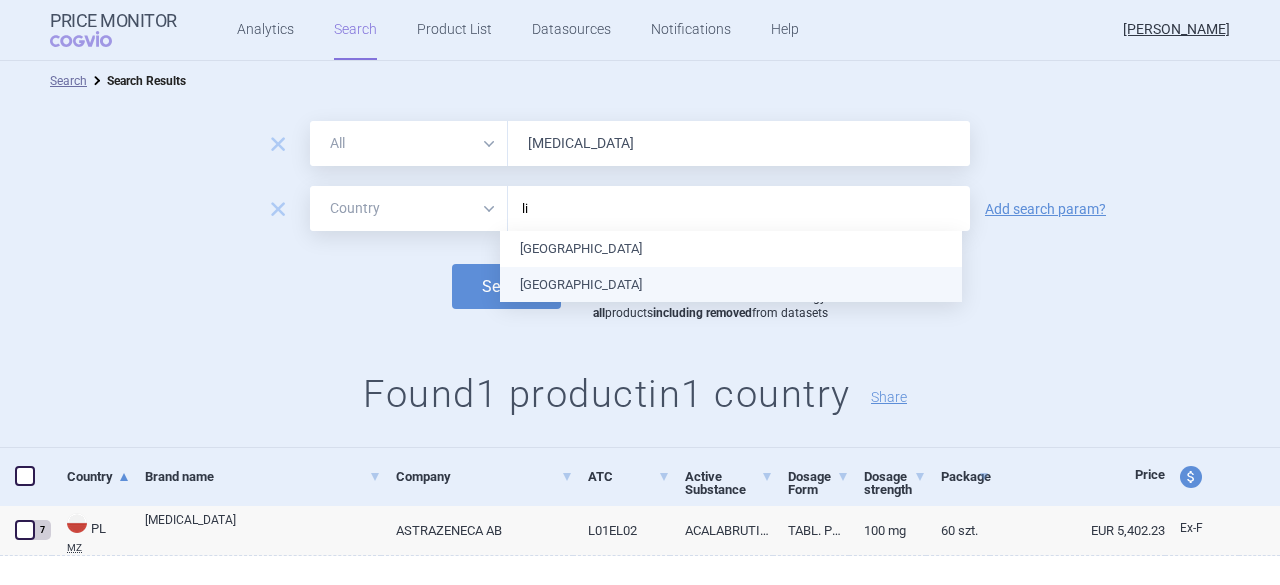 type on "lit" 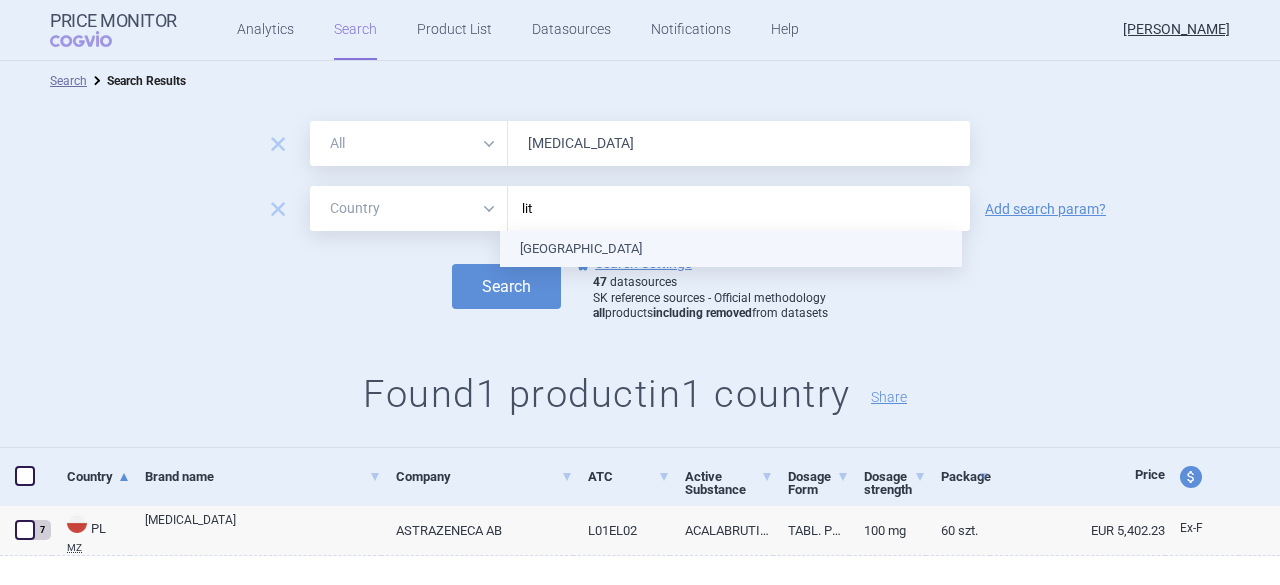 type 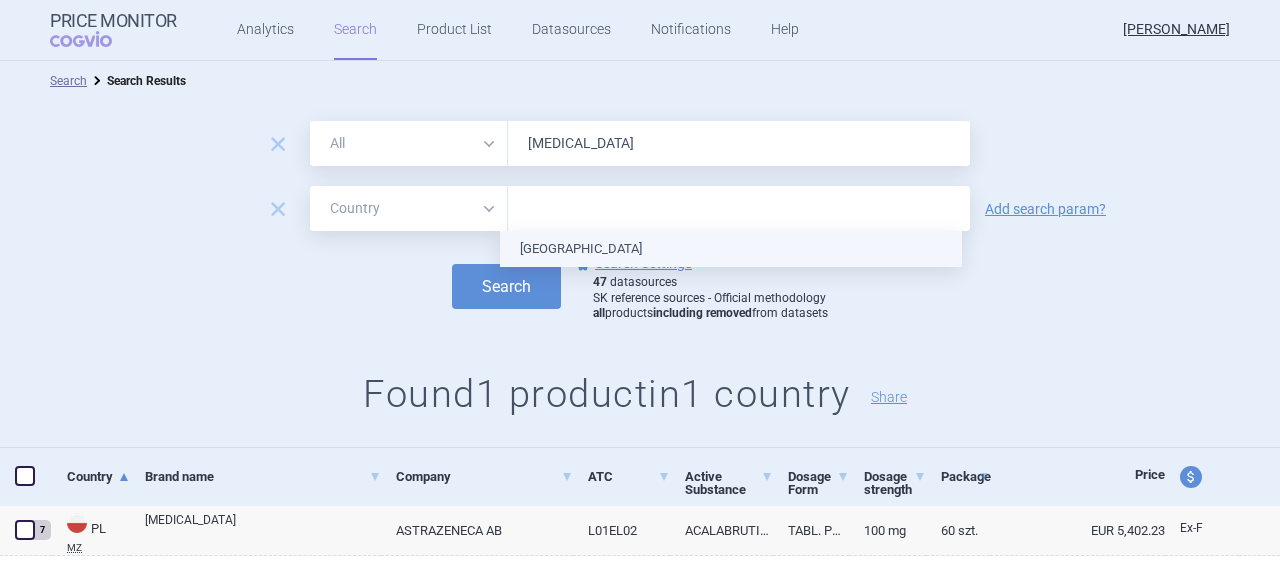 click on "[GEOGRAPHIC_DATA]" at bounding box center (731, 249) 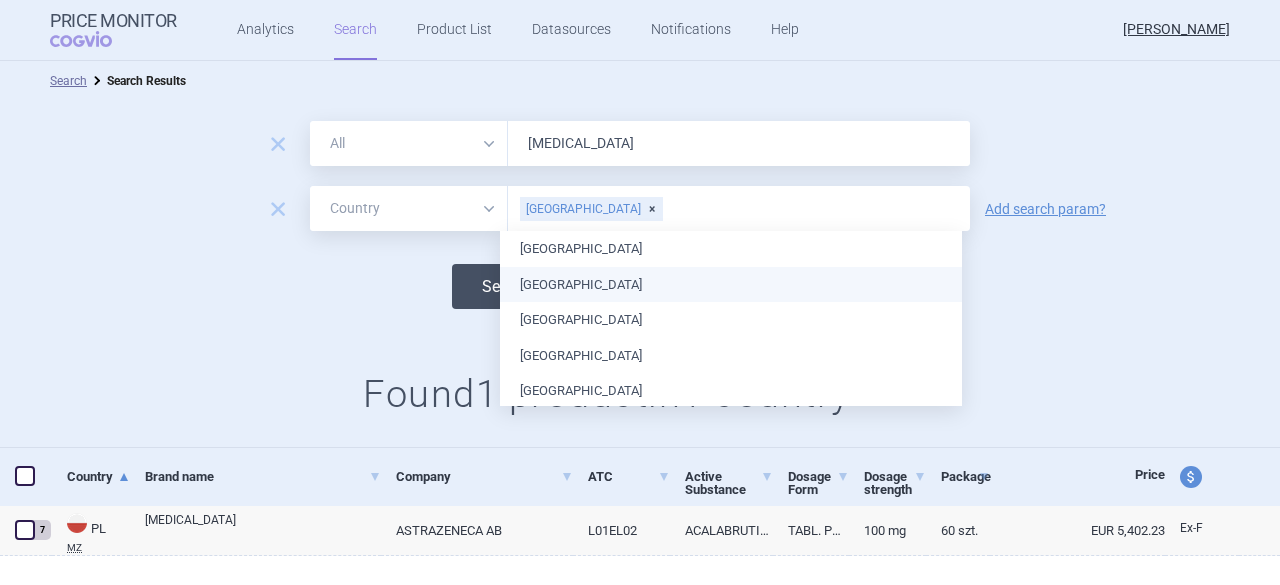 click on "Search" at bounding box center [506, 286] 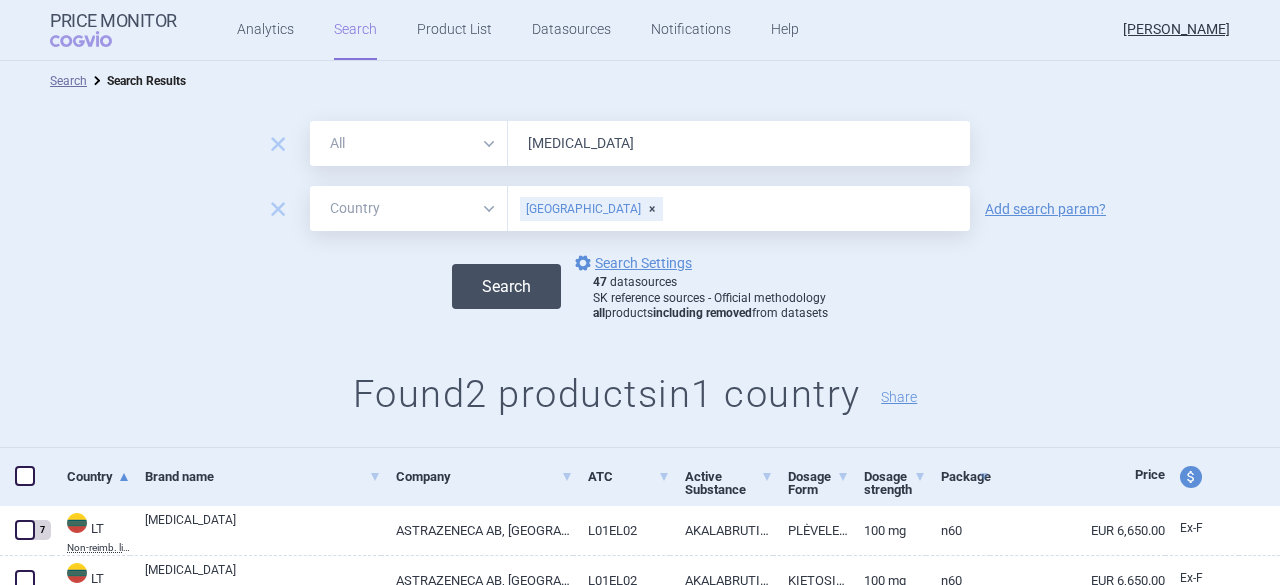 scroll, scrollTop: 86, scrollLeft: 0, axis: vertical 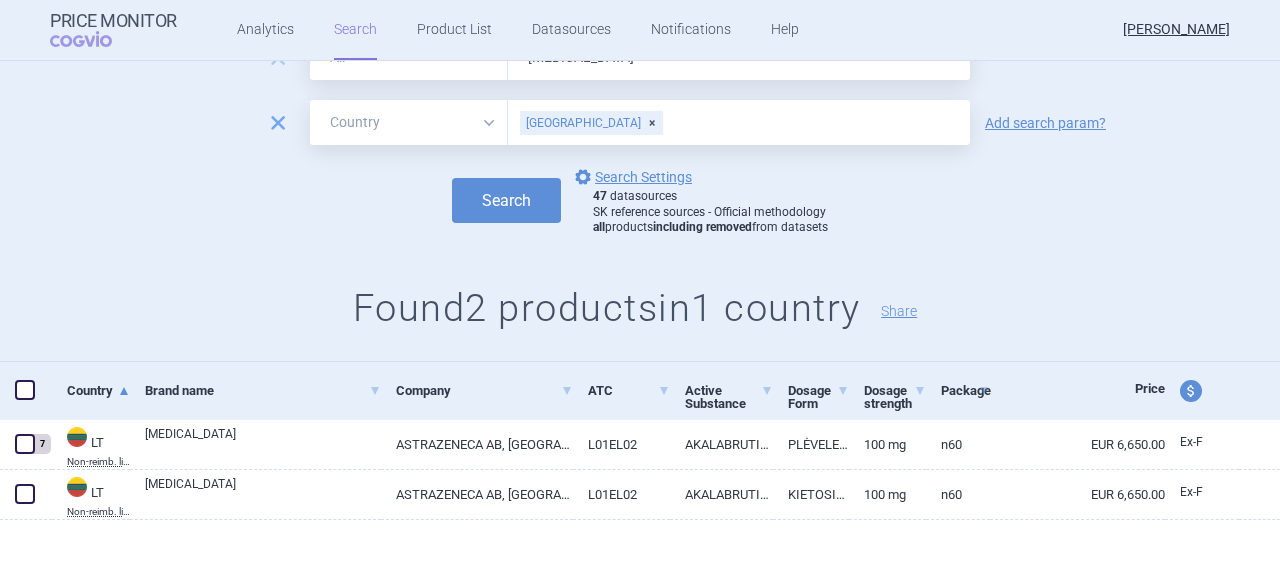 click on "remove" at bounding box center [278, 123] 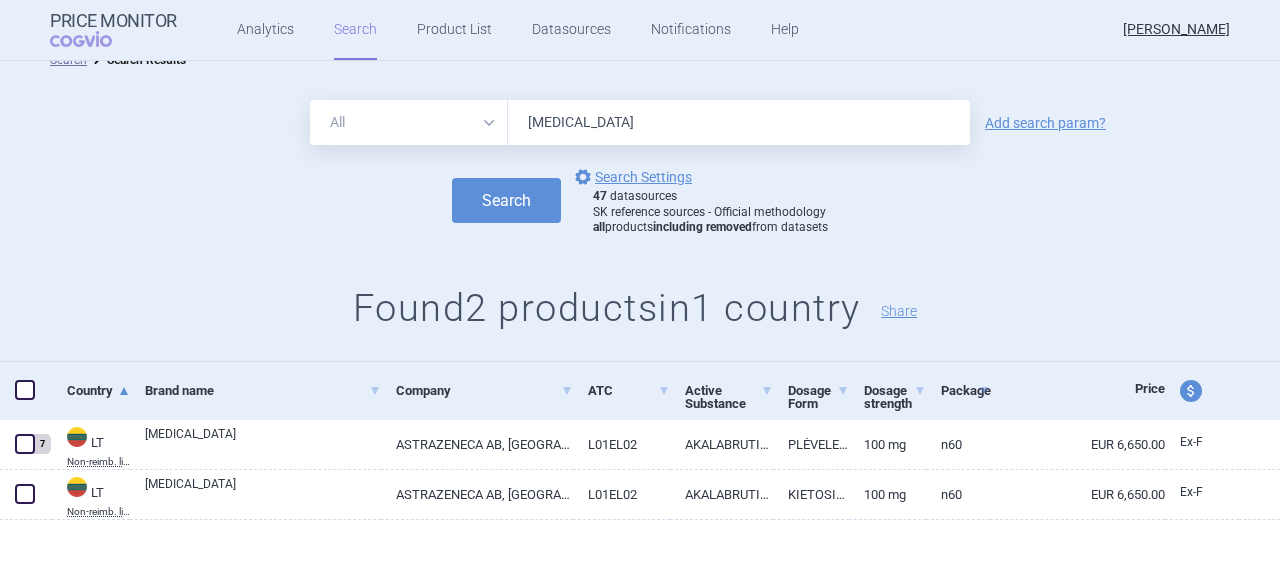 scroll, scrollTop: 21, scrollLeft: 0, axis: vertical 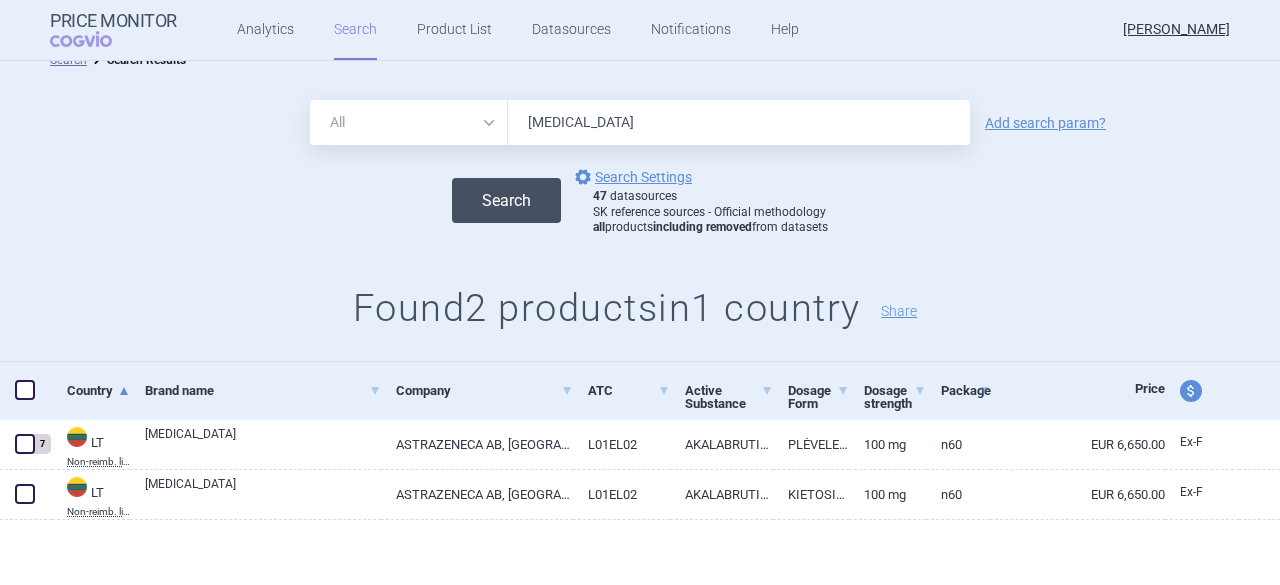 click on "Search" at bounding box center (506, 200) 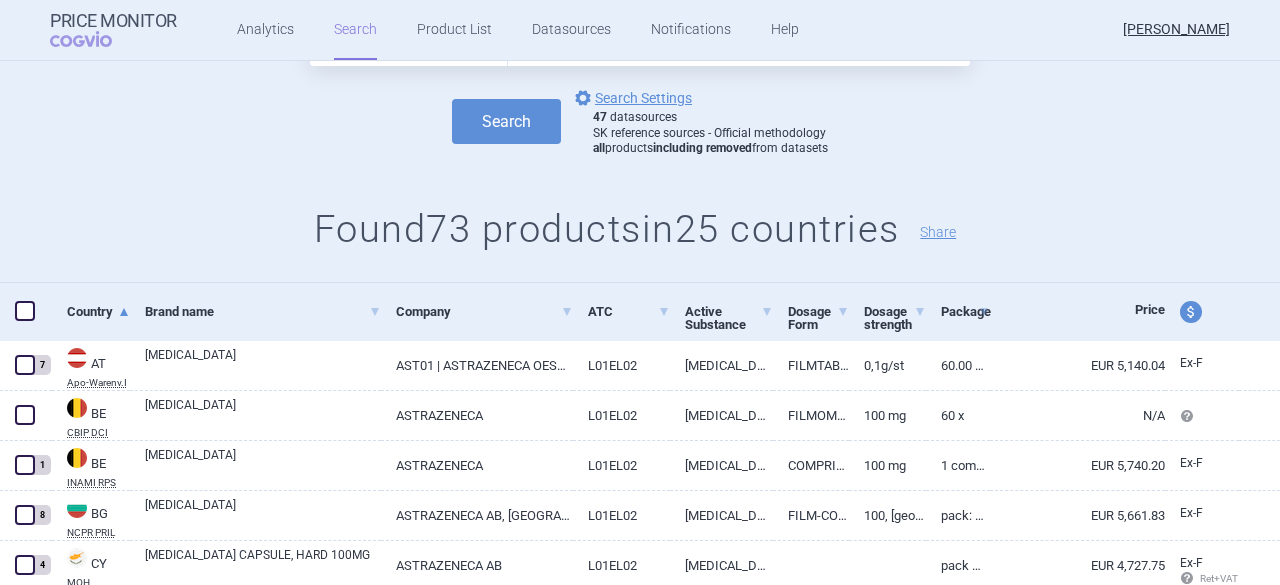 scroll, scrollTop: 200, scrollLeft: 0, axis: vertical 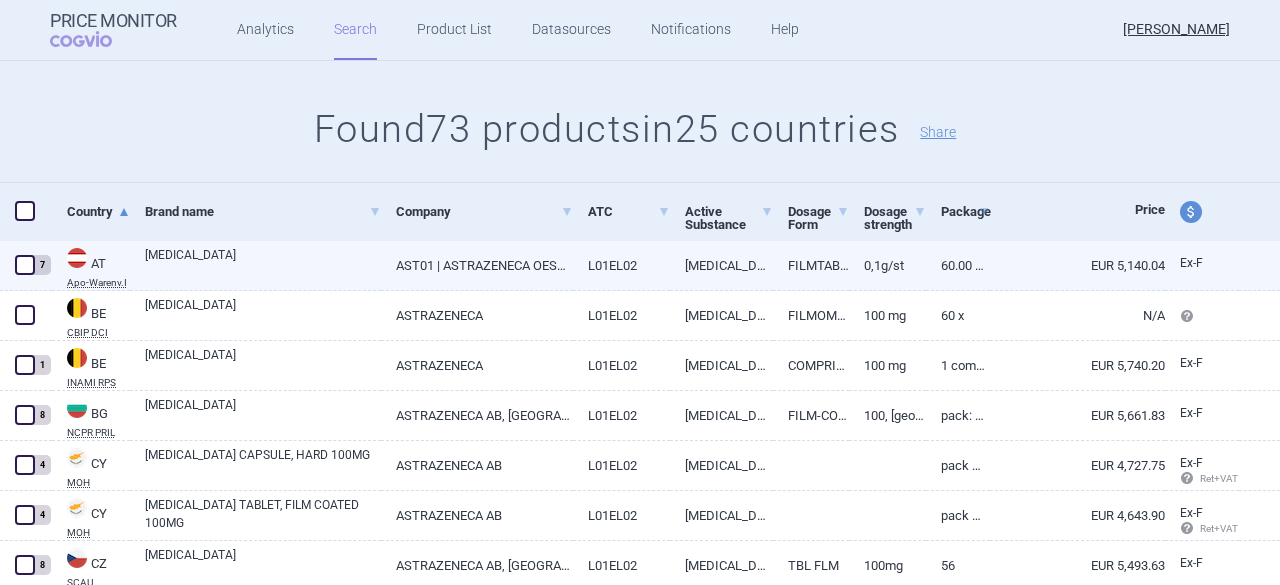 click at bounding box center (25, 265) 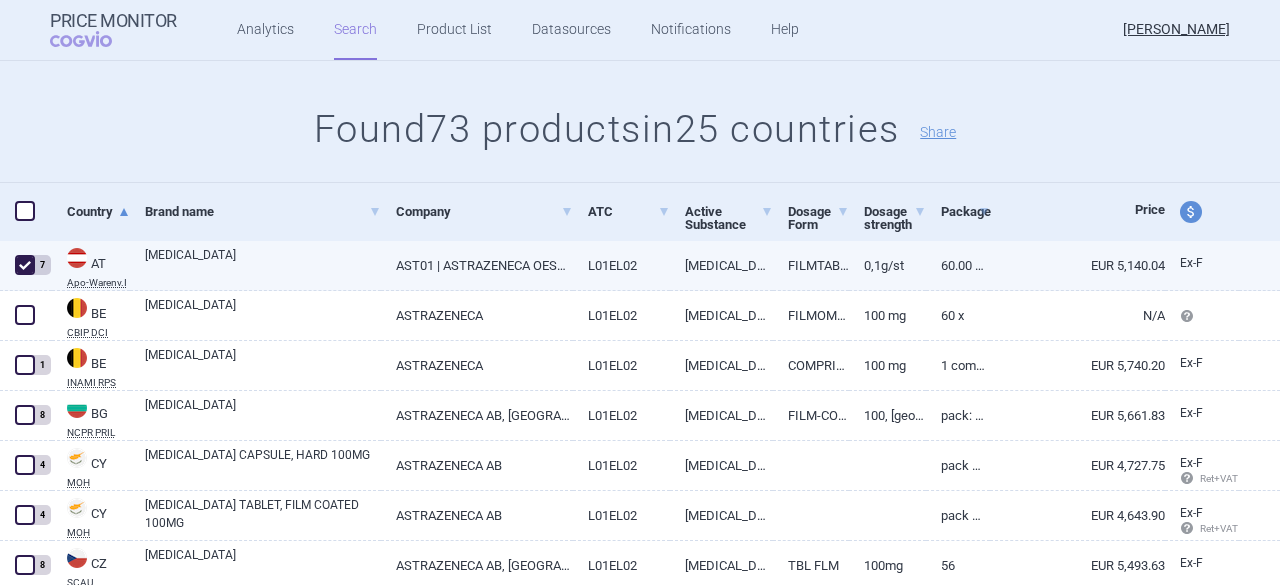 checkbox on "true" 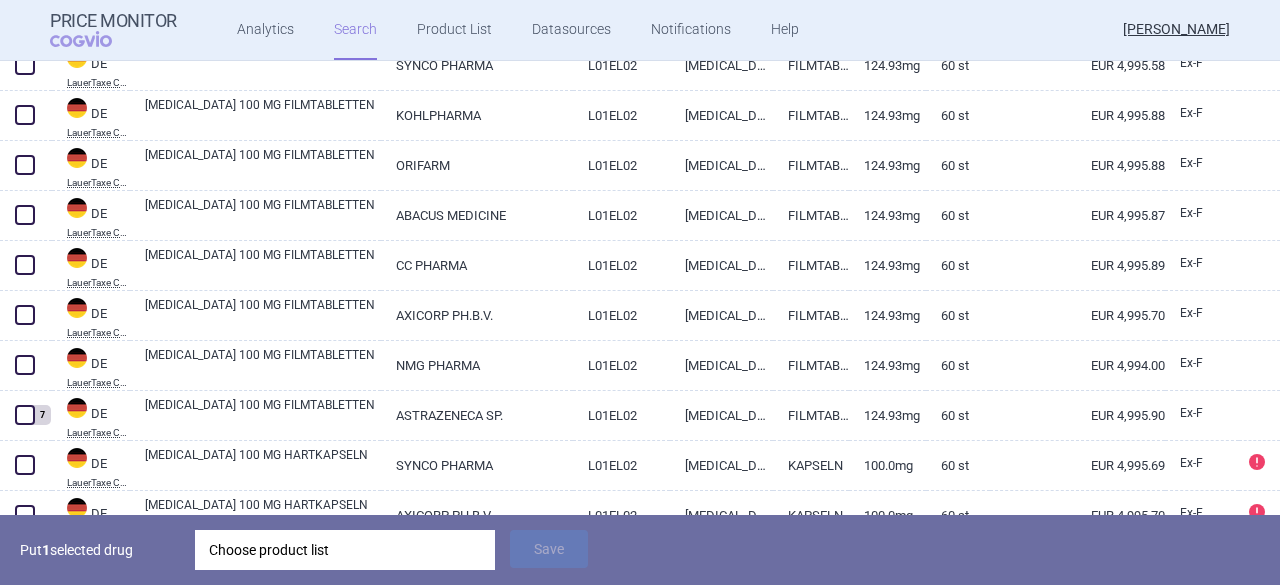 scroll, scrollTop: 900, scrollLeft: 0, axis: vertical 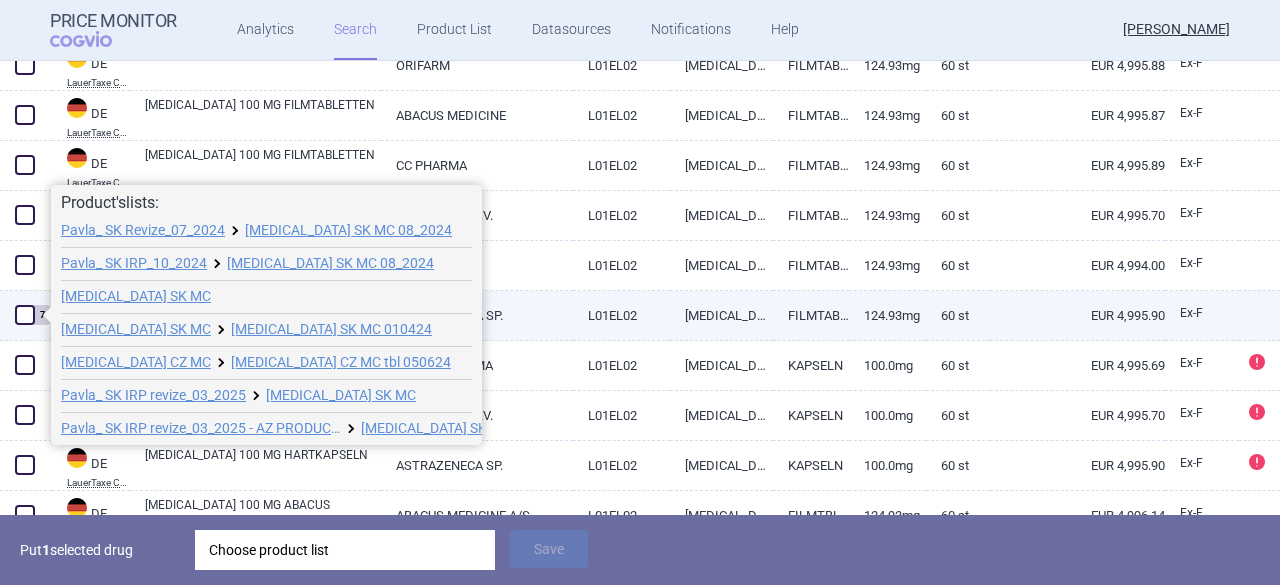 click at bounding box center (25, 315) 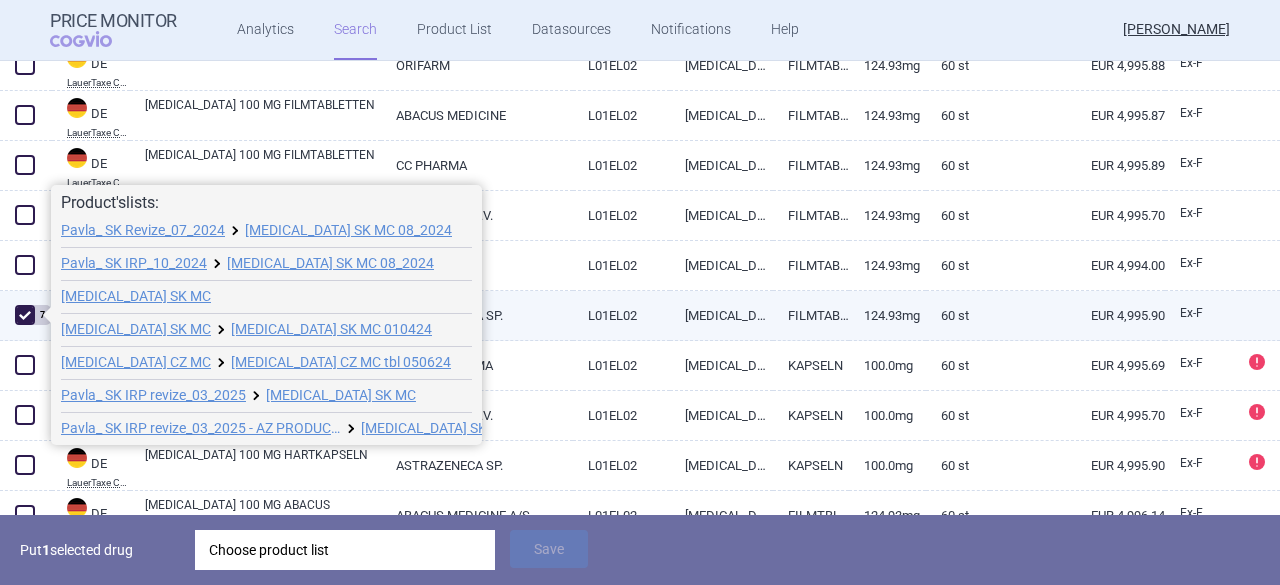 checkbox on "true" 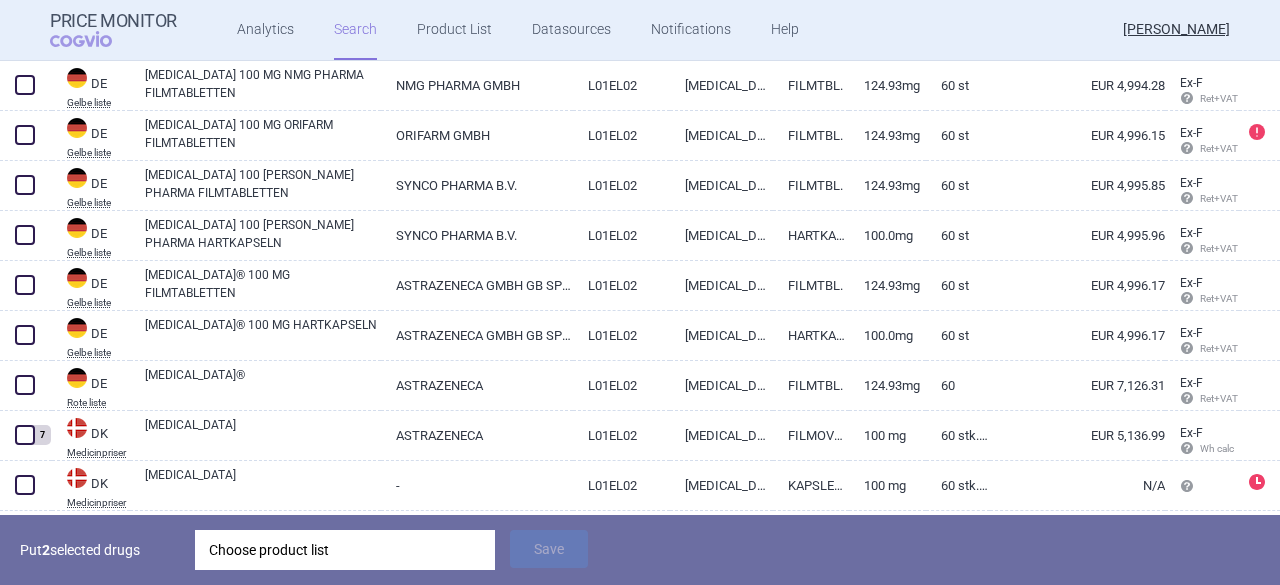 scroll, scrollTop: 1700, scrollLeft: 0, axis: vertical 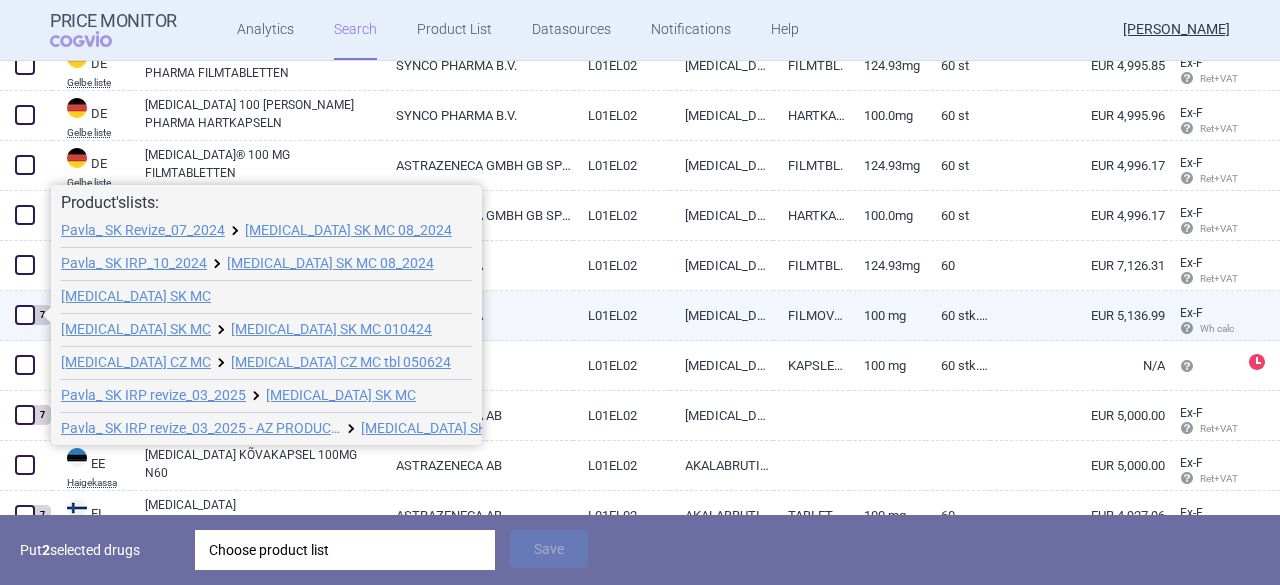 click at bounding box center [25, 315] 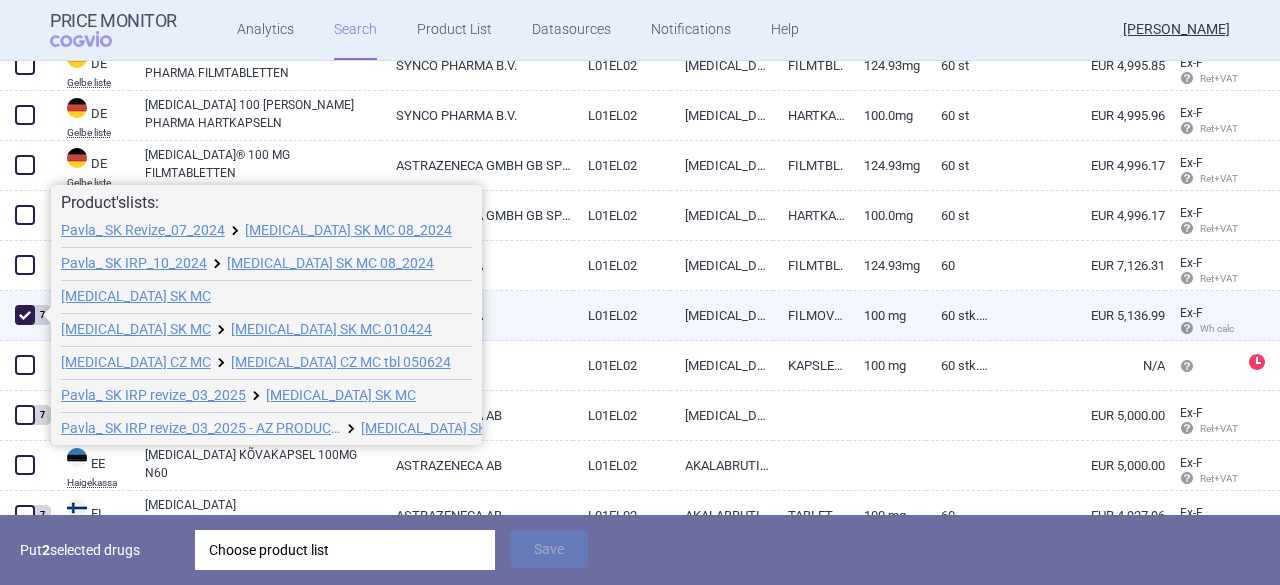 checkbox on "true" 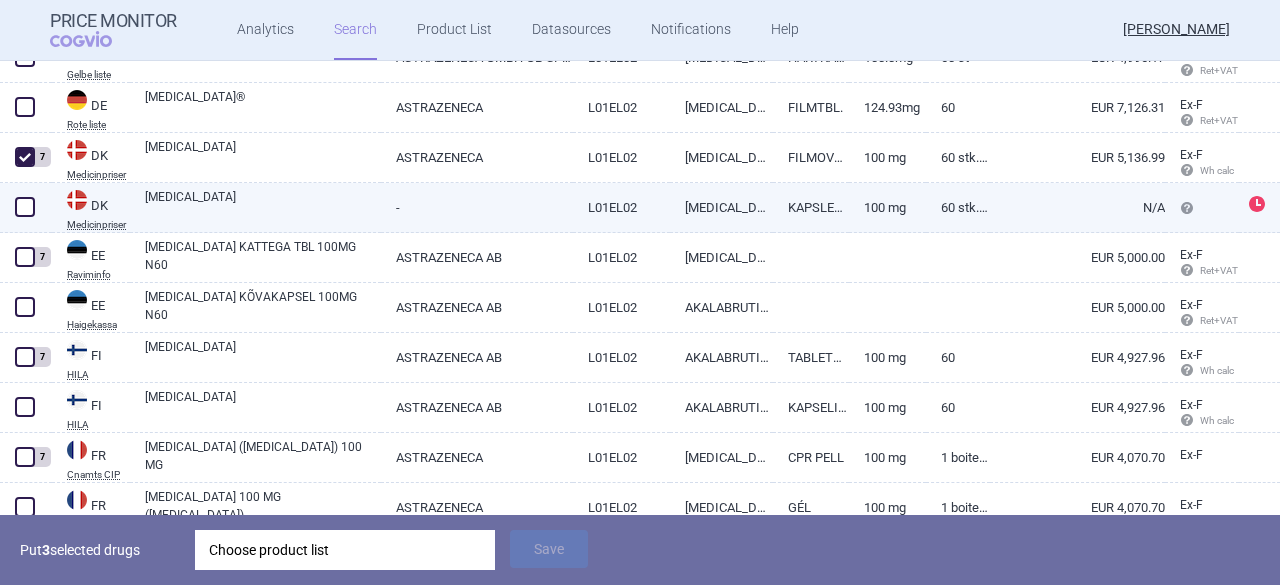 scroll, scrollTop: 1900, scrollLeft: 0, axis: vertical 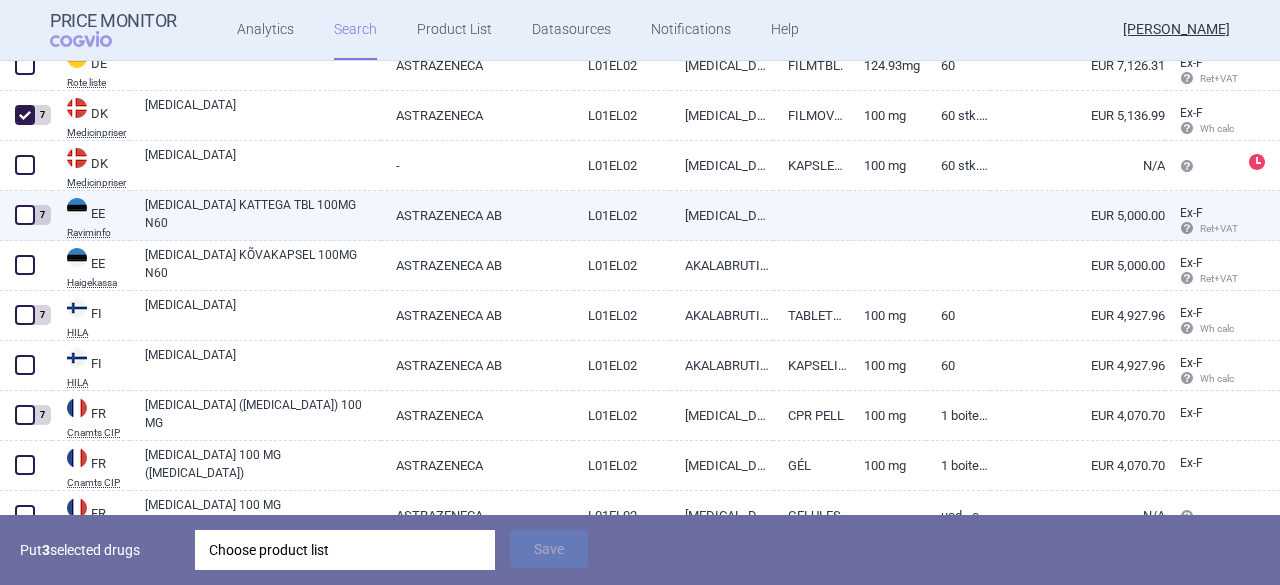 click on "[MEDICAL_DATA] KATTEGA TBL 100MG N60" at bounding box center (263, 214) 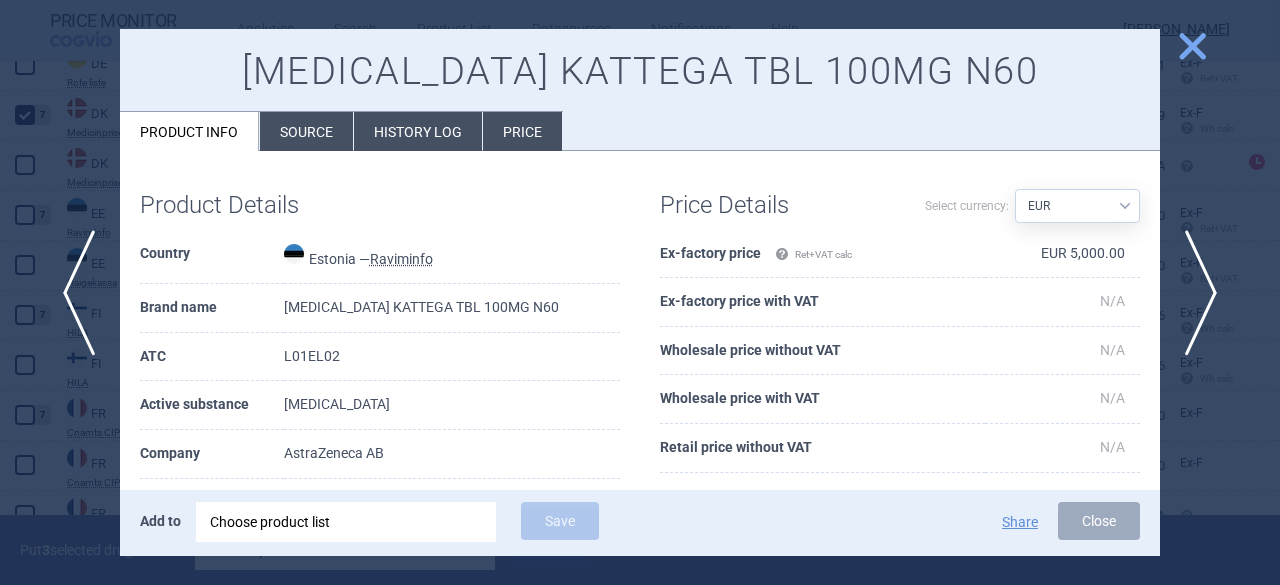 click on "close" at bounding box center (1192, 46) 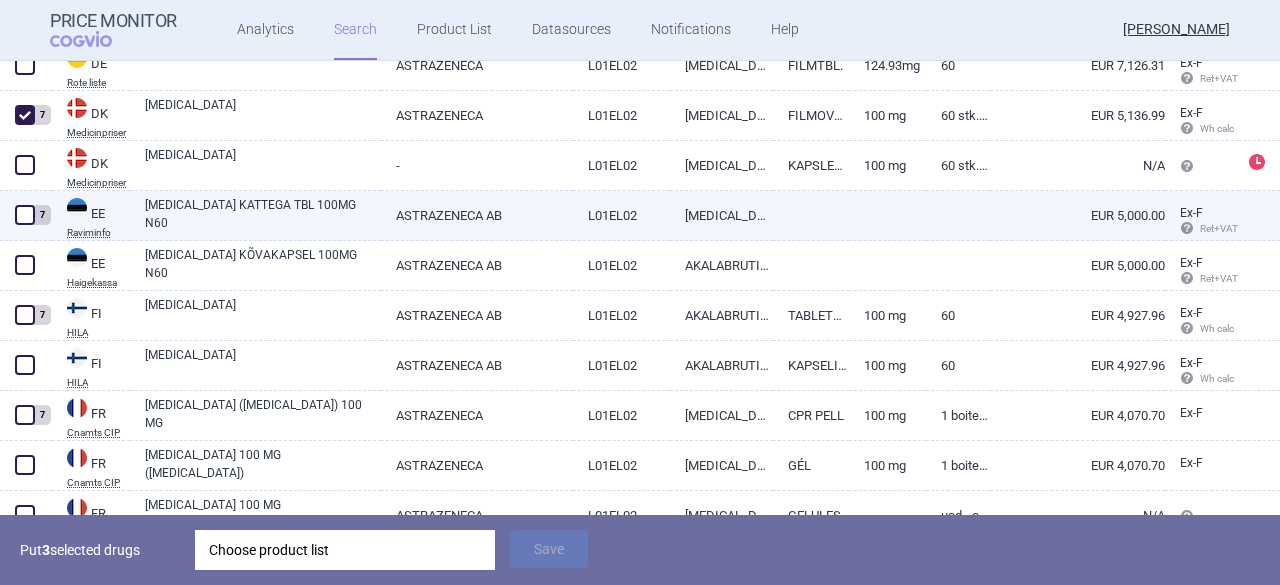 click at bounding box center (25, 215) 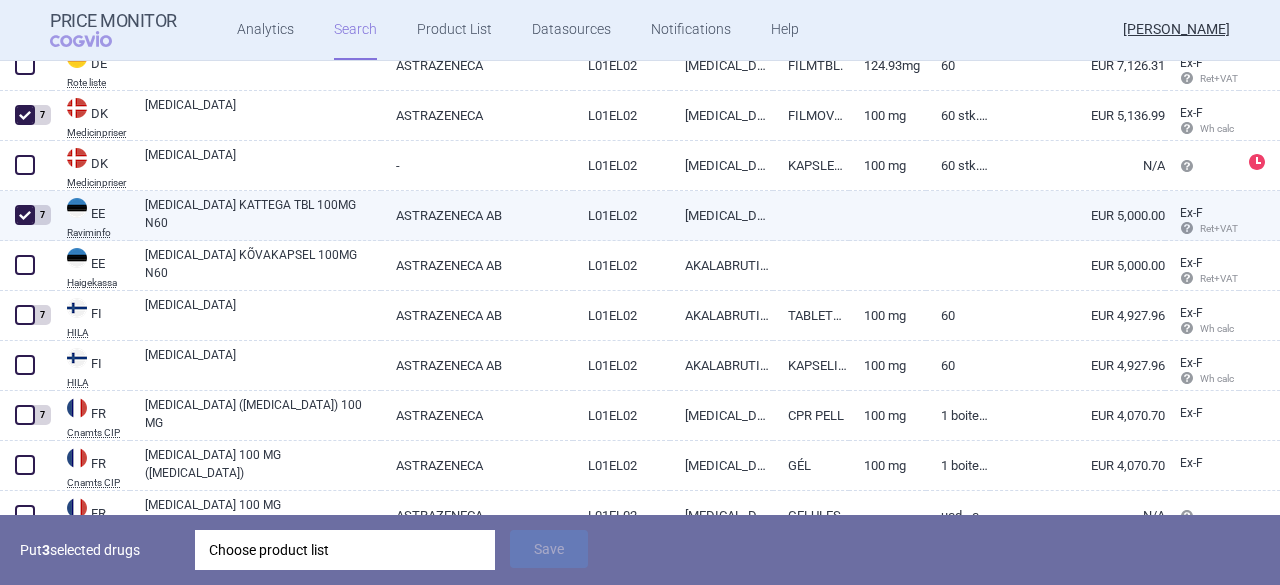 checkbox on "true" 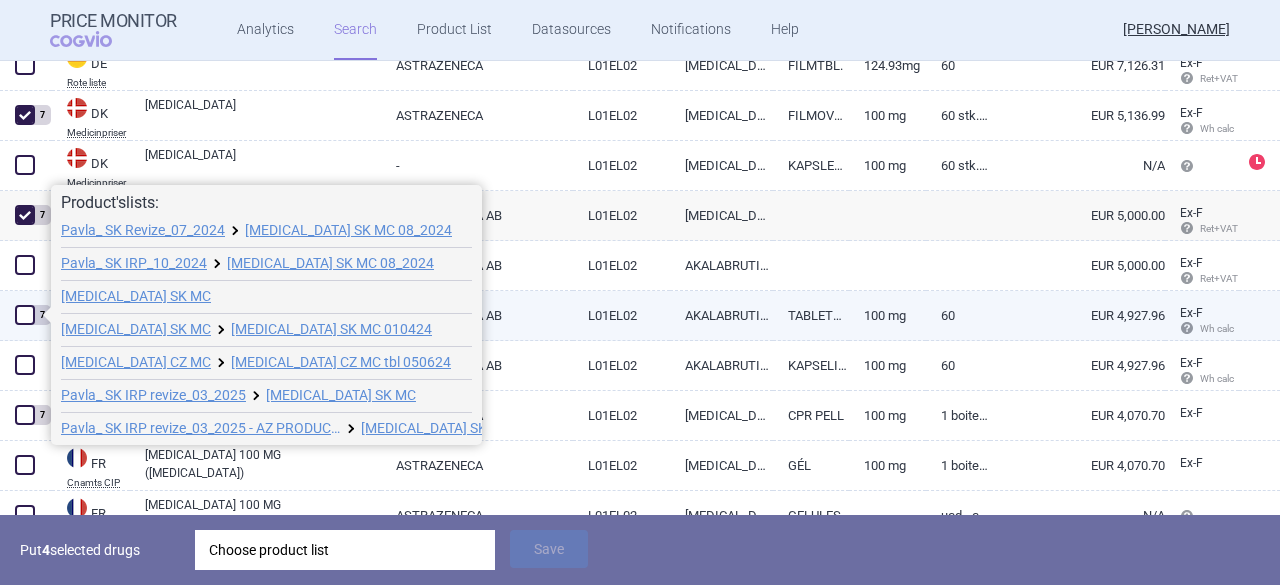 click at bounding box center (25, 315) 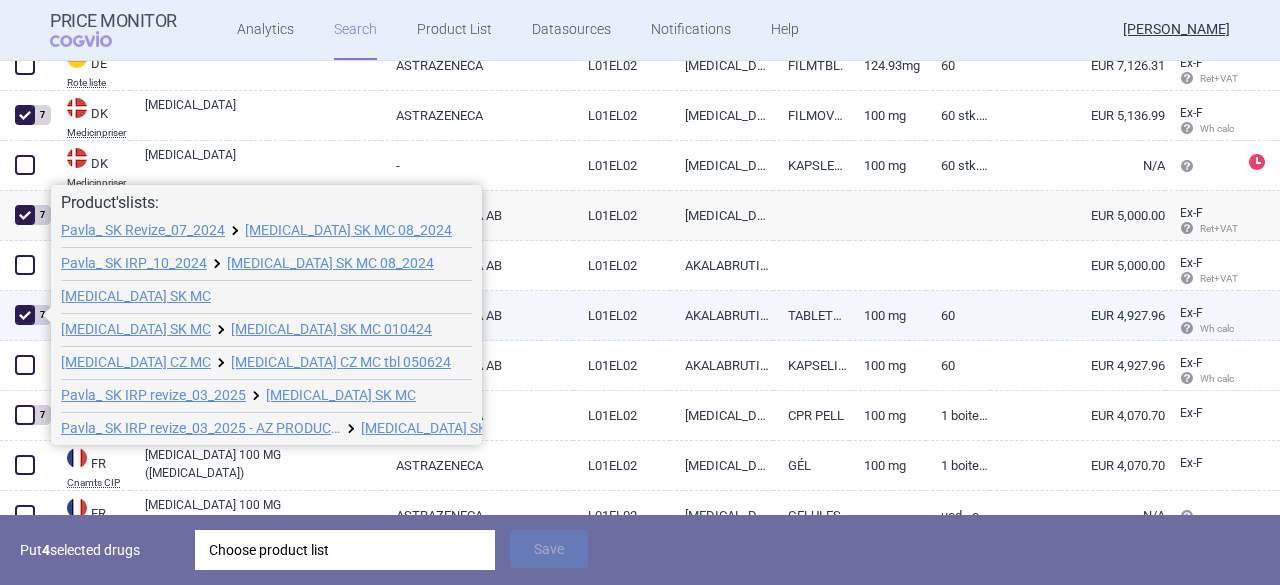 checkbox on "true" 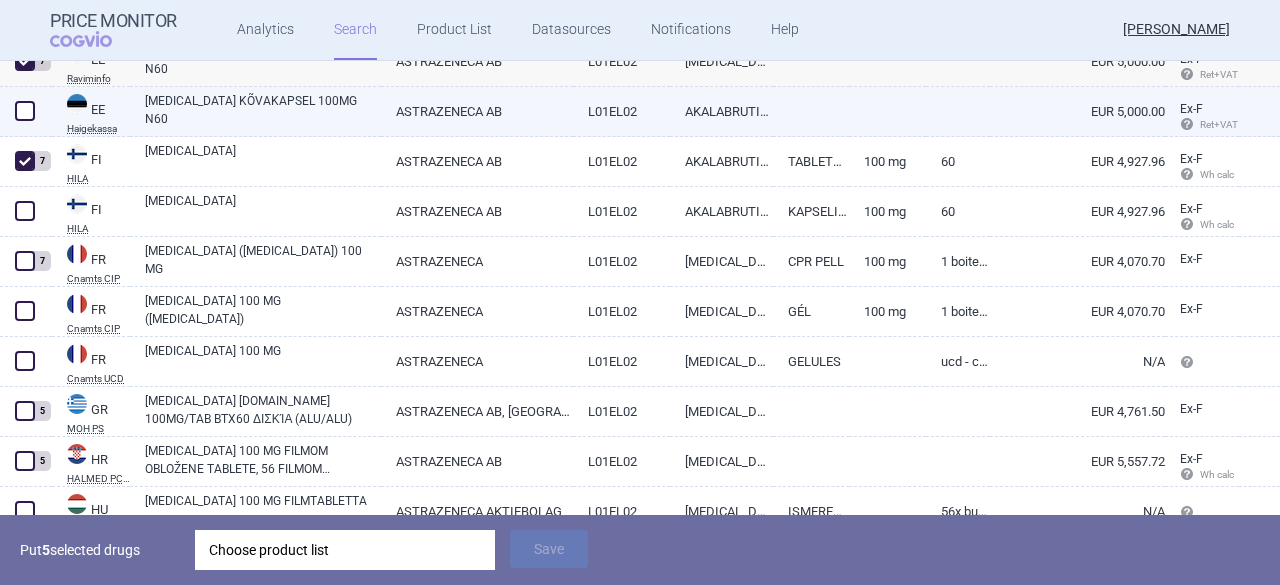 scroll, scrollTop: 2100, scrollLeft: 0, axis: vertical 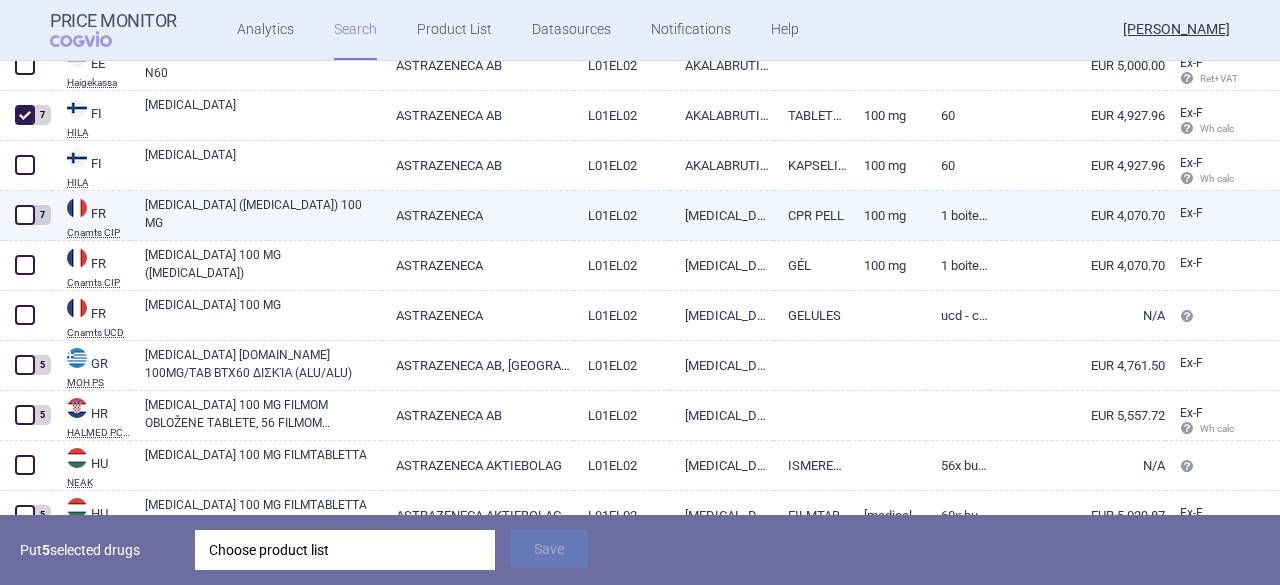 click on "[MEDICAL_DATA]" at bounding box center (721, 215) 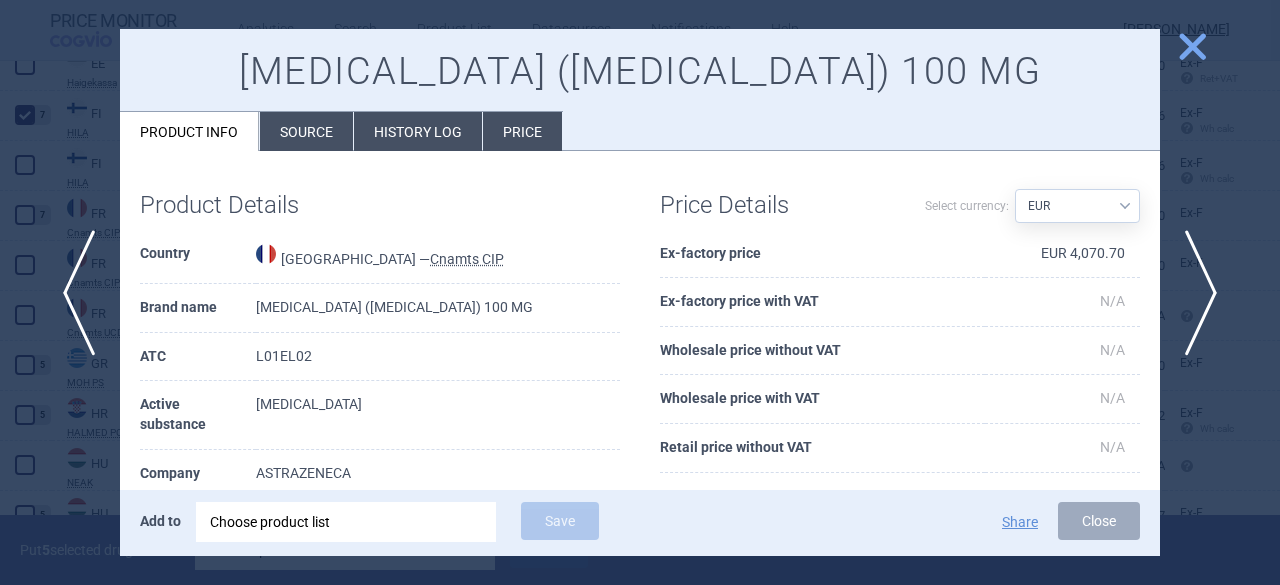 click on "Source" at bounding box center (306, 131) 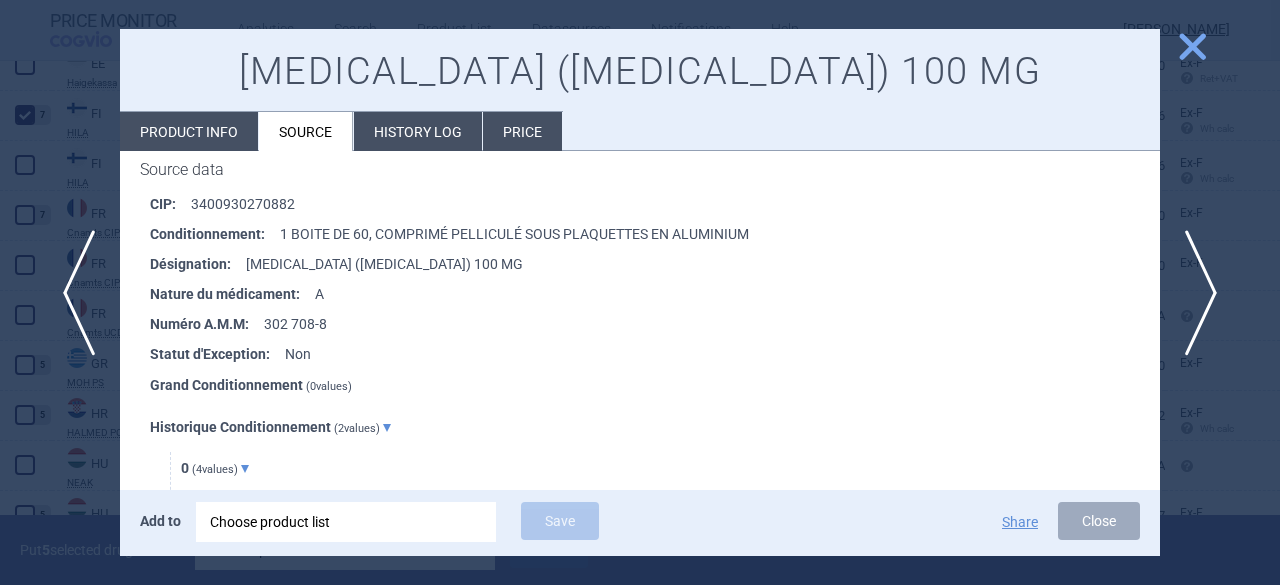 scroll, scrollTop: 300, scrollLeft: 0, axis: vertical 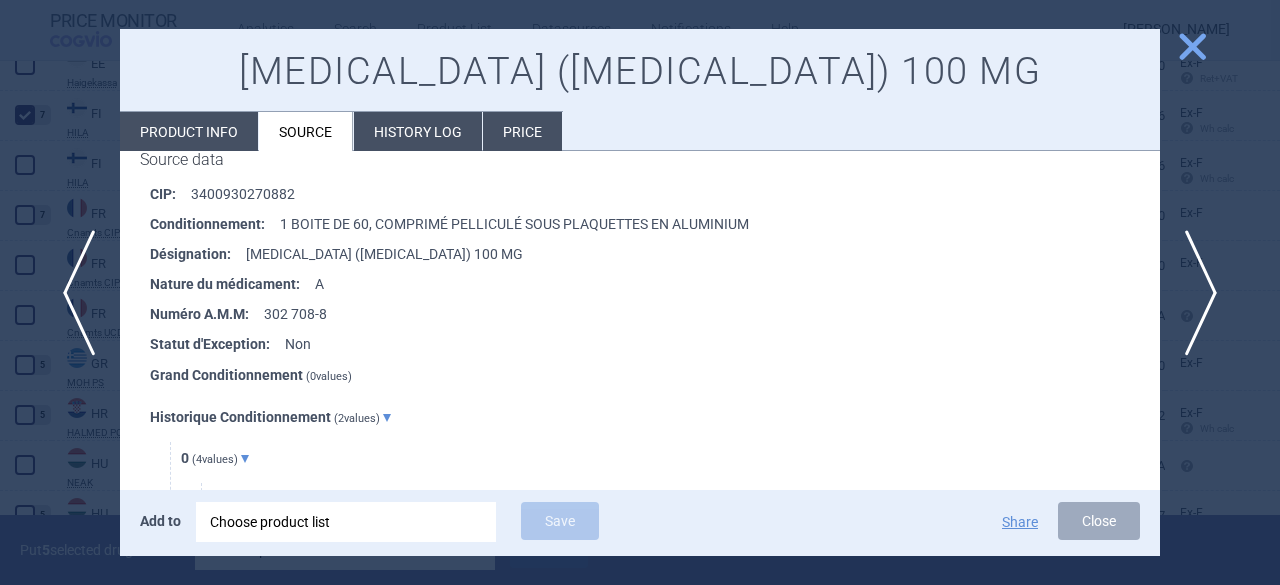 click on "close" at bounding box center (1192, 46) 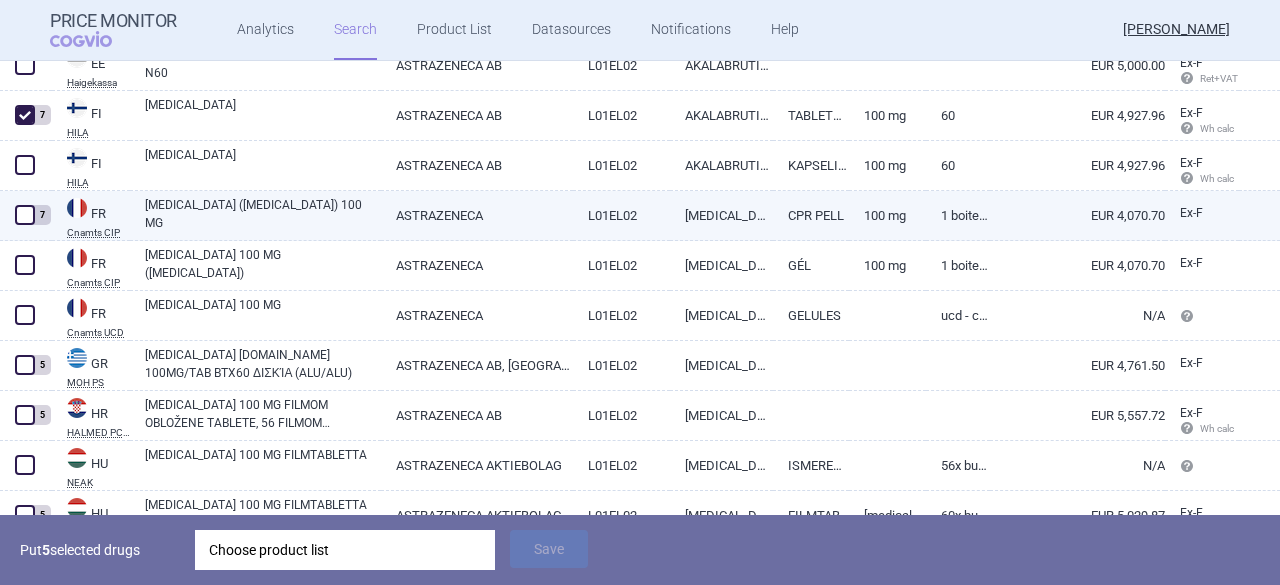 drag, startPoint x: 24, startPoint y: 216, endPoint x: 44, endPoint y: 232, distance: 25.612497 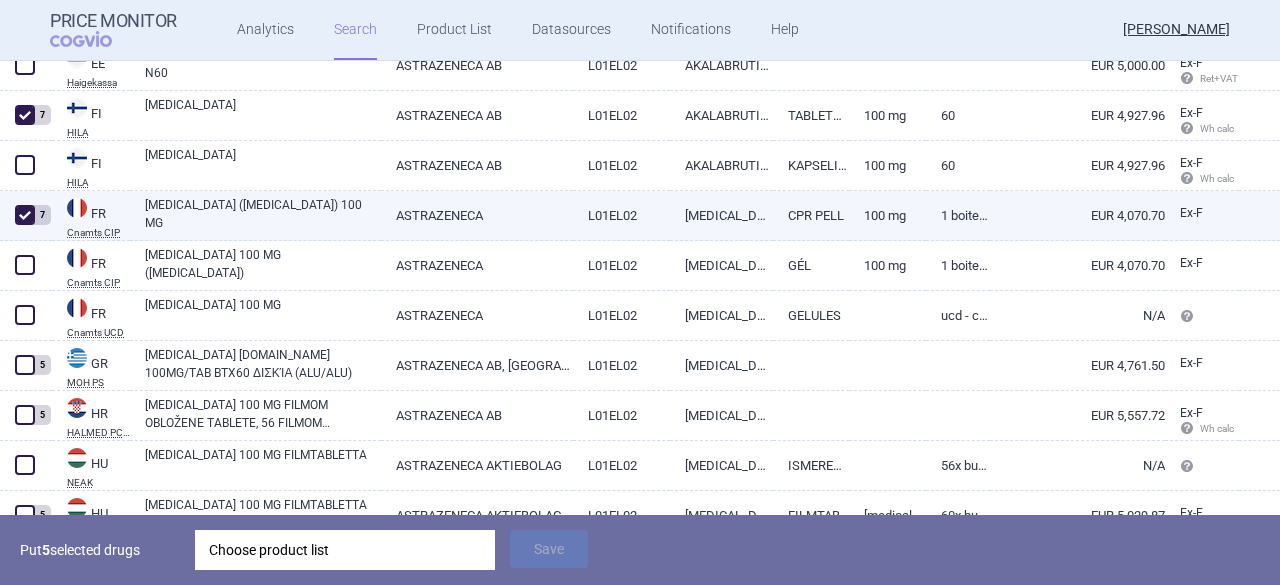 checkbox on "true" 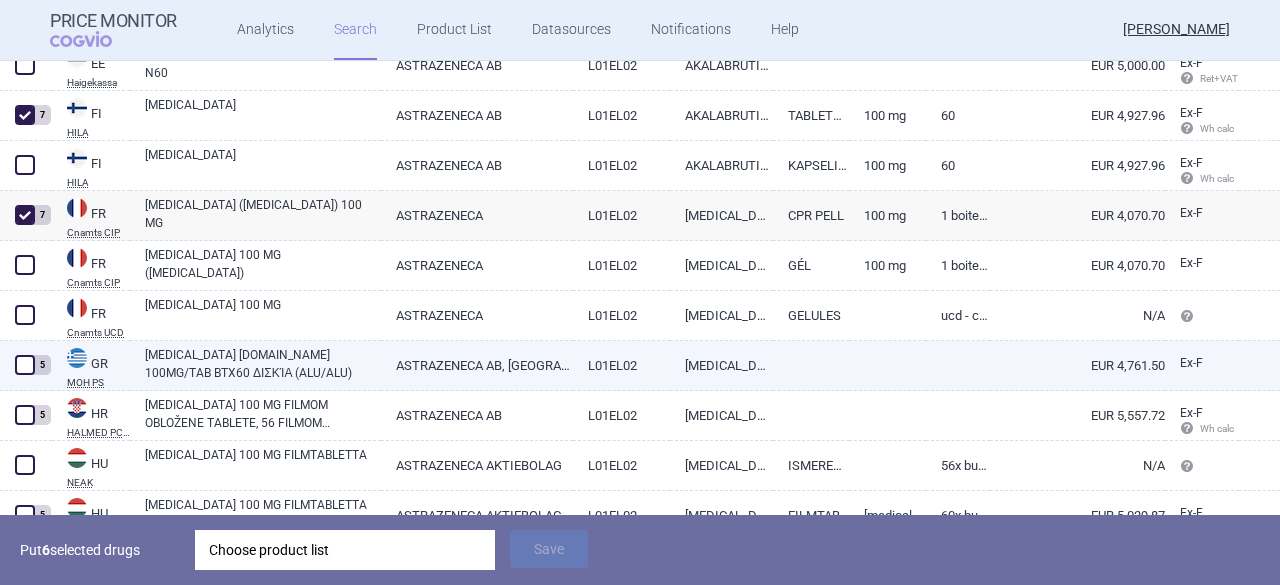 click on "L01EL02" at bounding box center [621, 365] 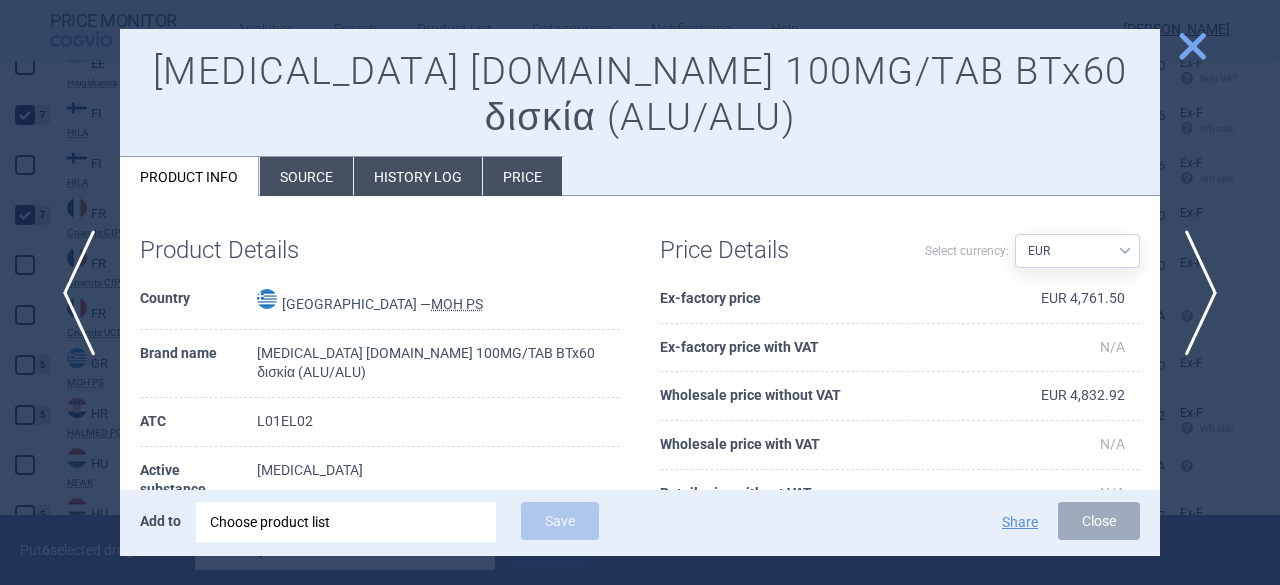 click on "close" at bounding box center [1192, 46] 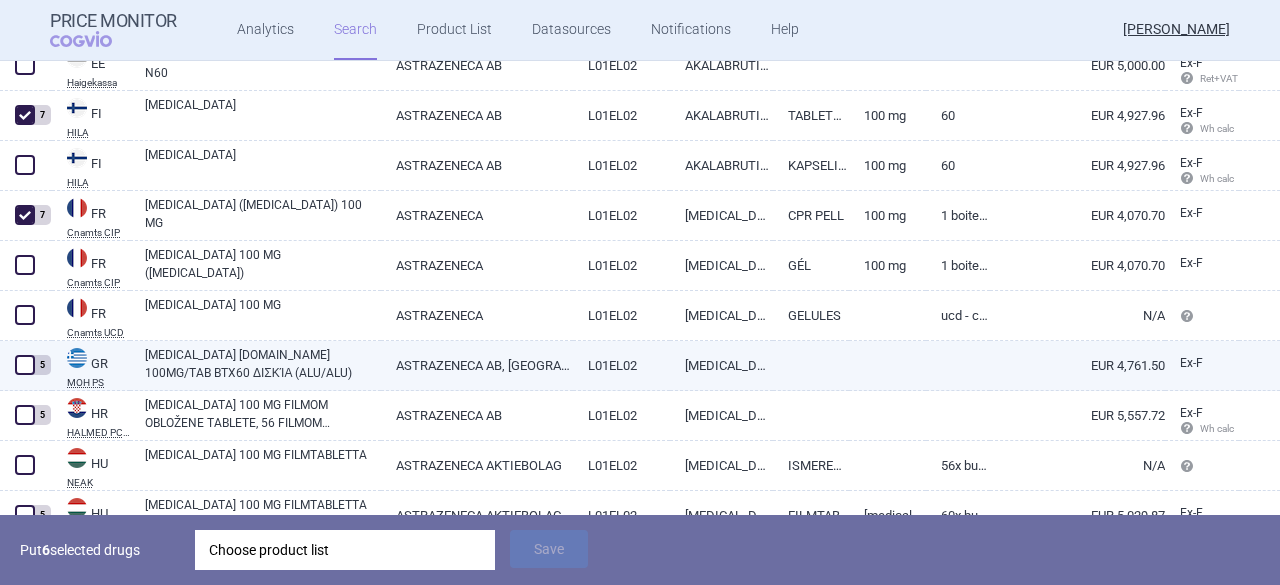 click at bounding box center (25, 365) 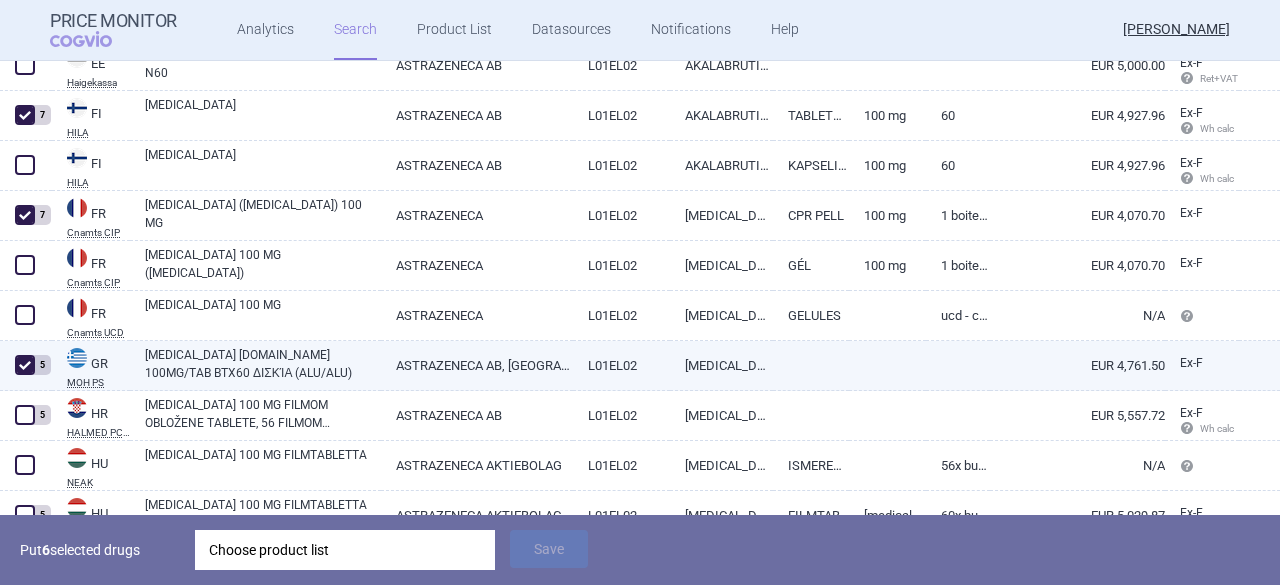 checkbox on "true" 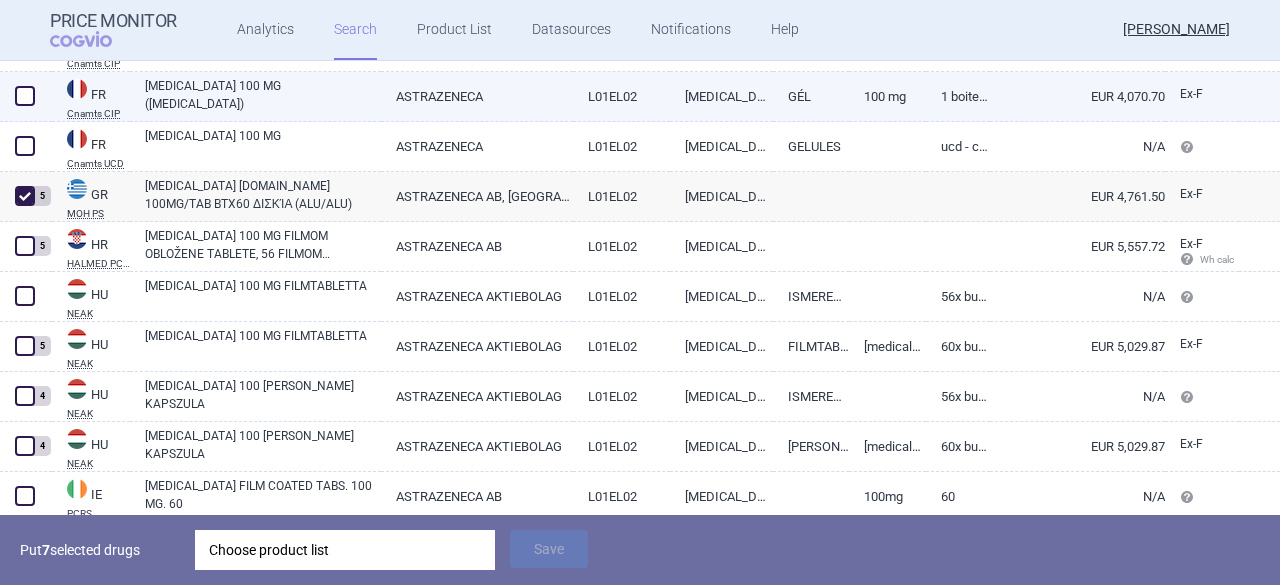 scroll, scrollTop: 2300, scrollLeft: 0, axis: vertical 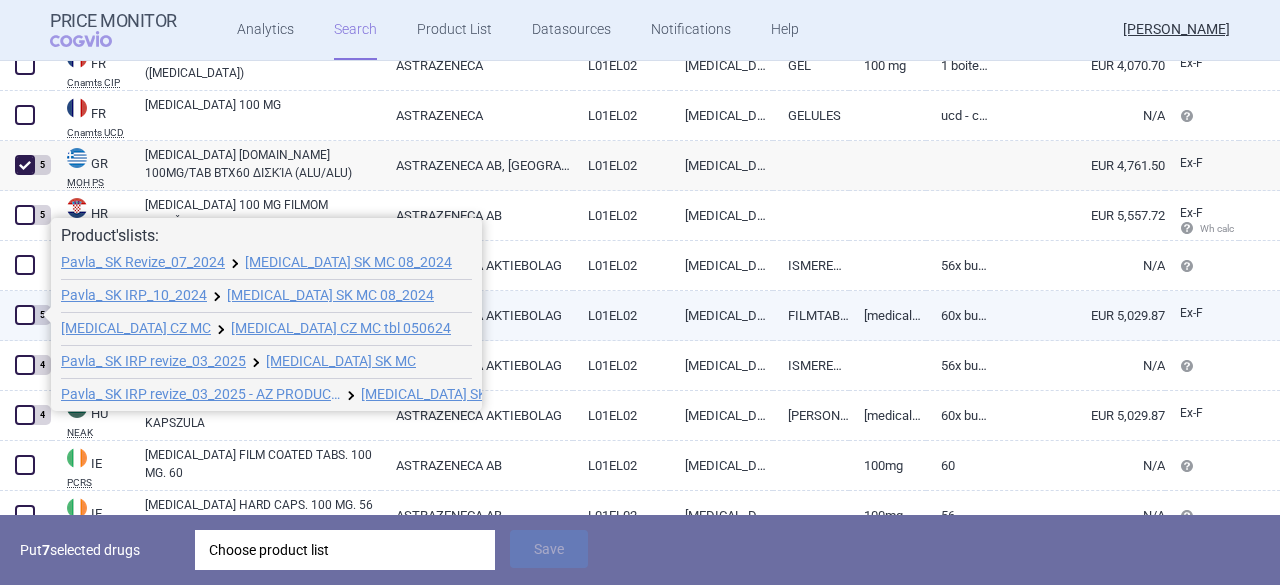 click at bounding box center [25, 315] 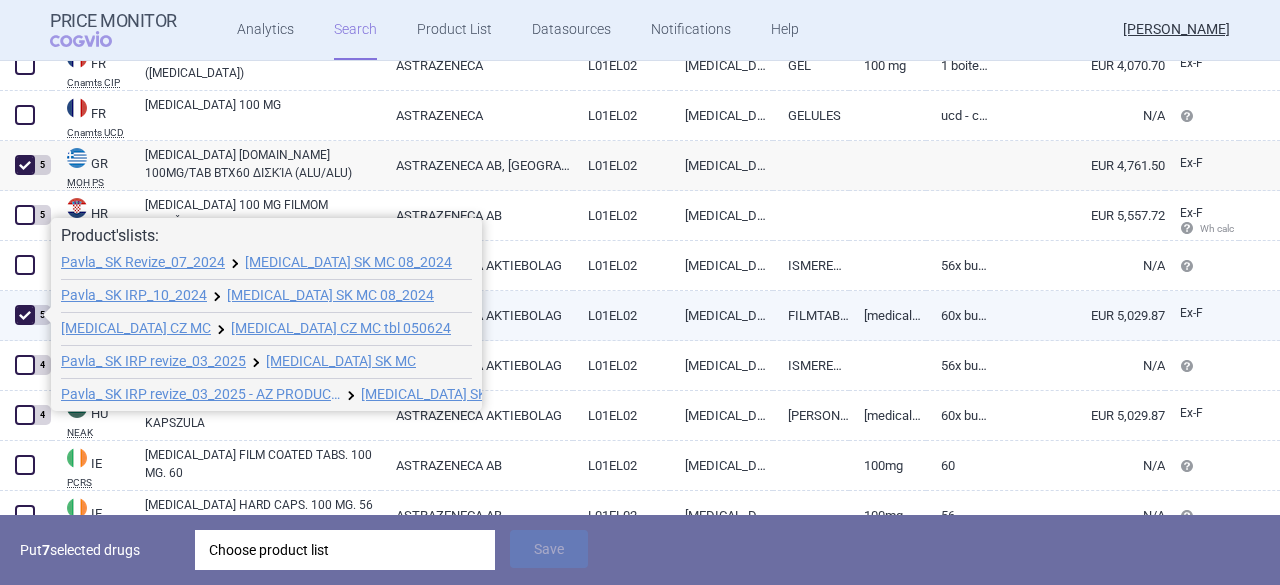 checkbox on "true" 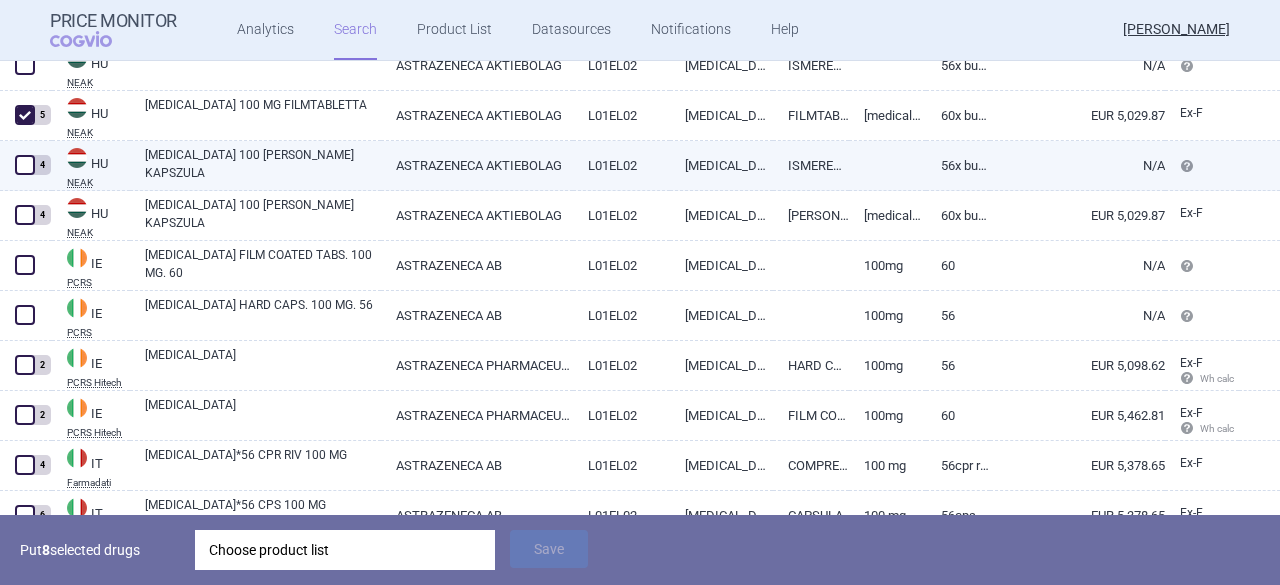 scroll, scrollTop: 2600, scrollLeft: 0, axis: vertical 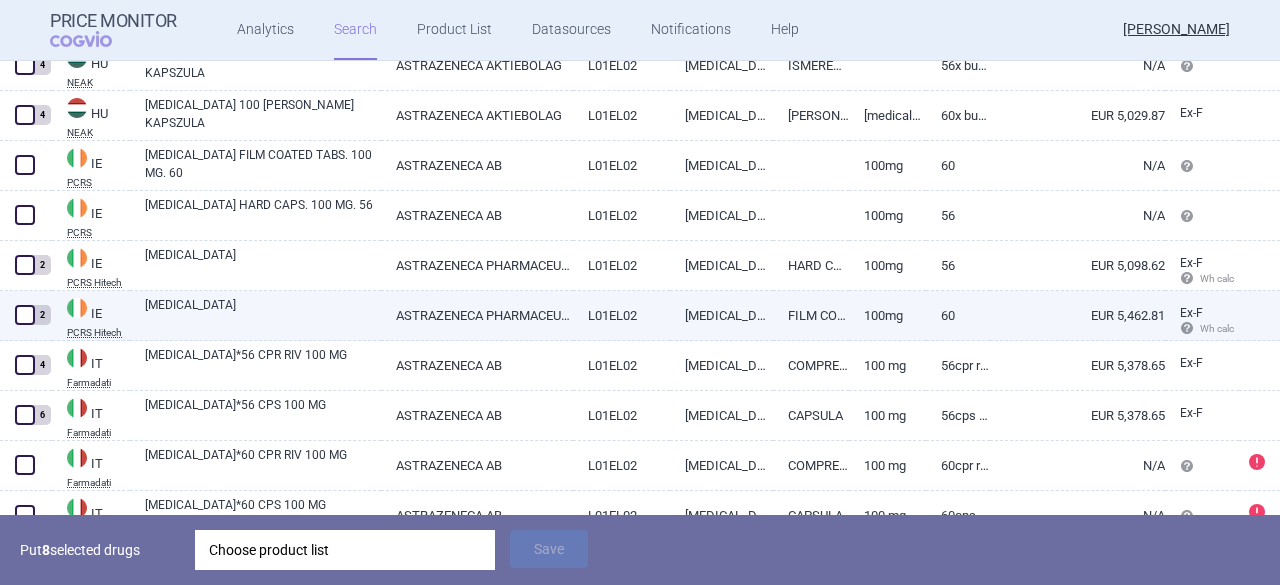 click at bounding box center (25, 315) 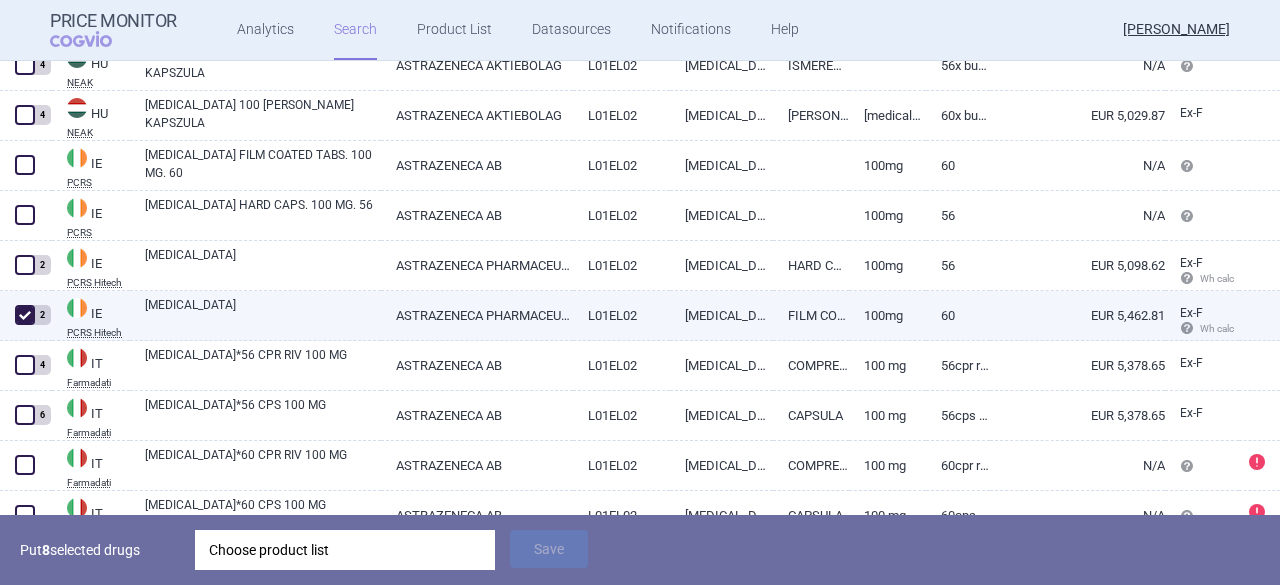 checkbox on "true" 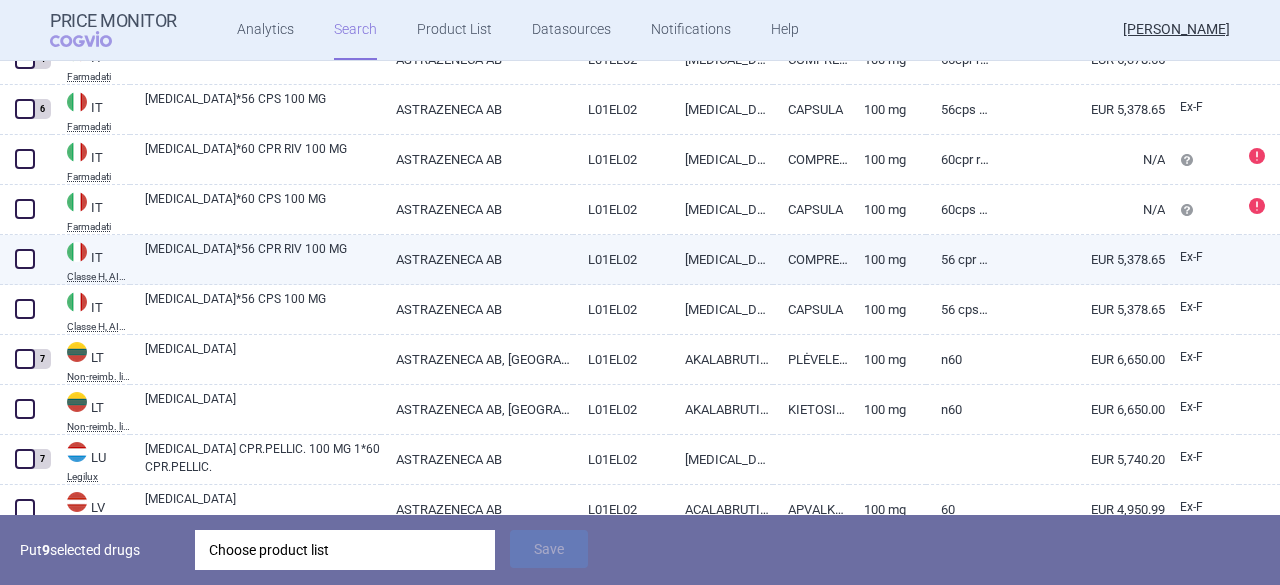 scroll, scrollTop: 3000, scrollLeft: 0, axis: vertical 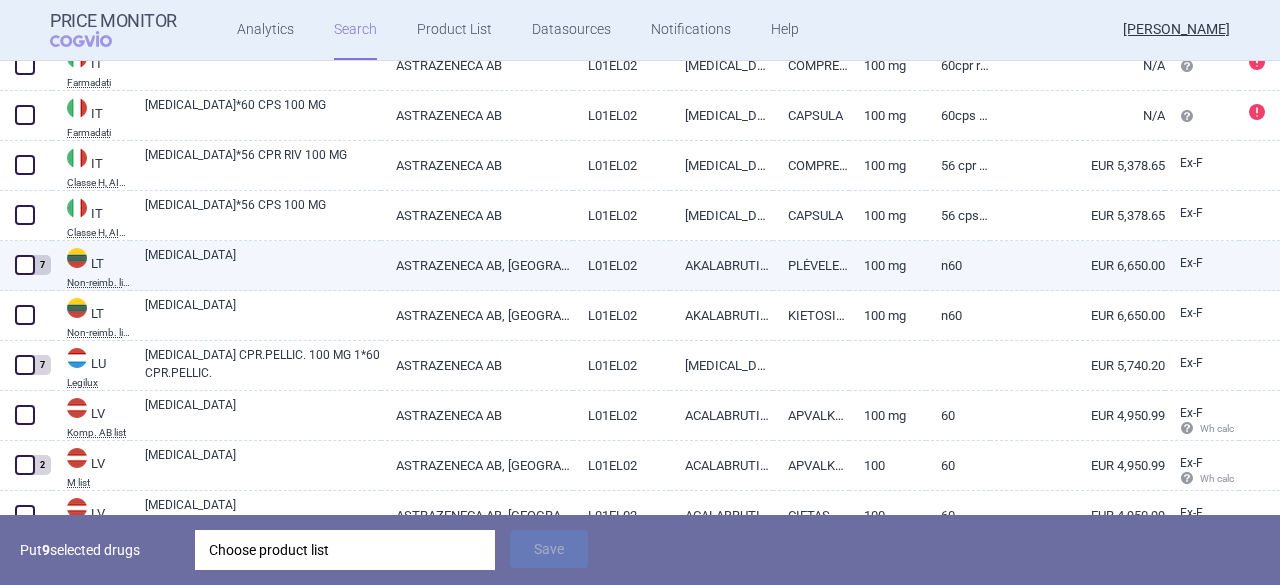 click at bounding box center [25, 265] 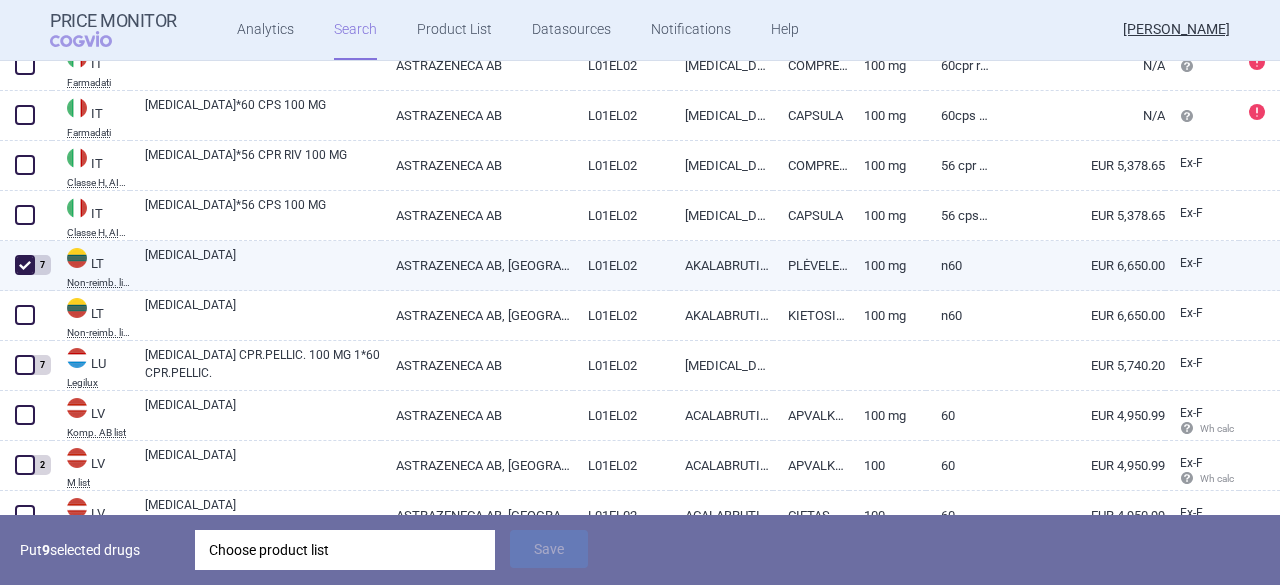 checkbox on "true" 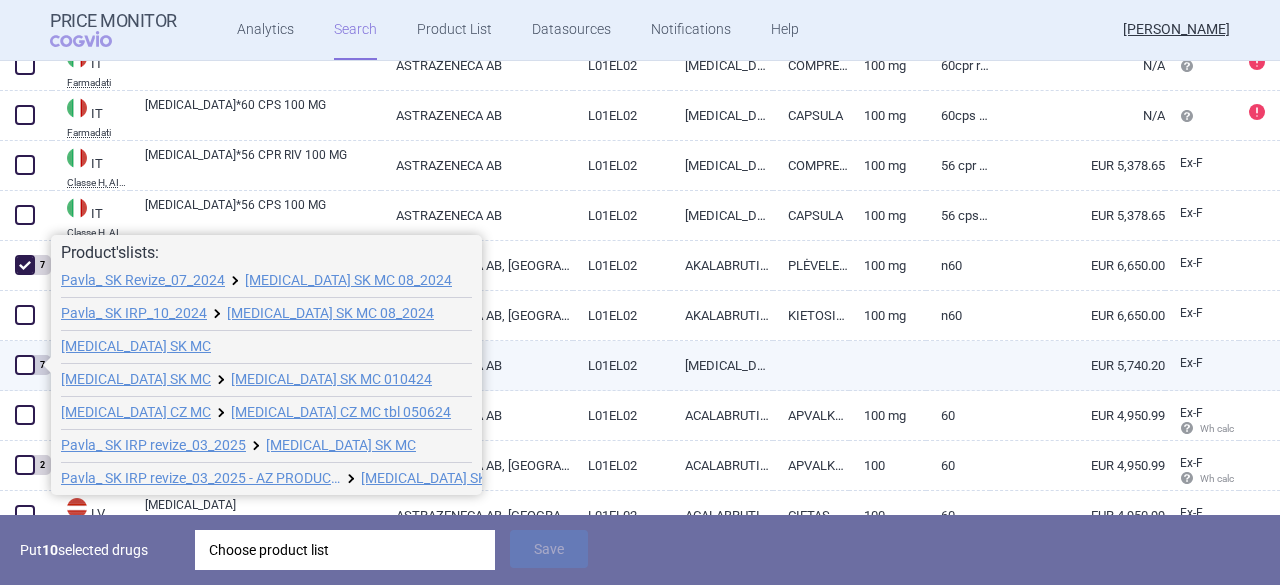 click at bounding box center (25, 365) 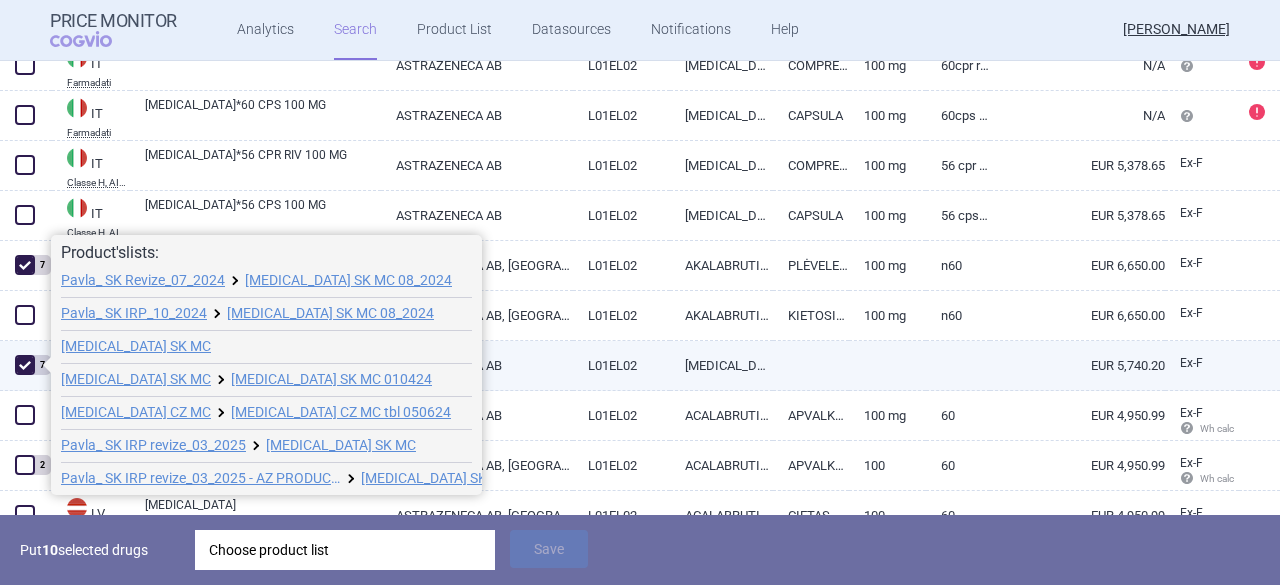 checkbox on "true" 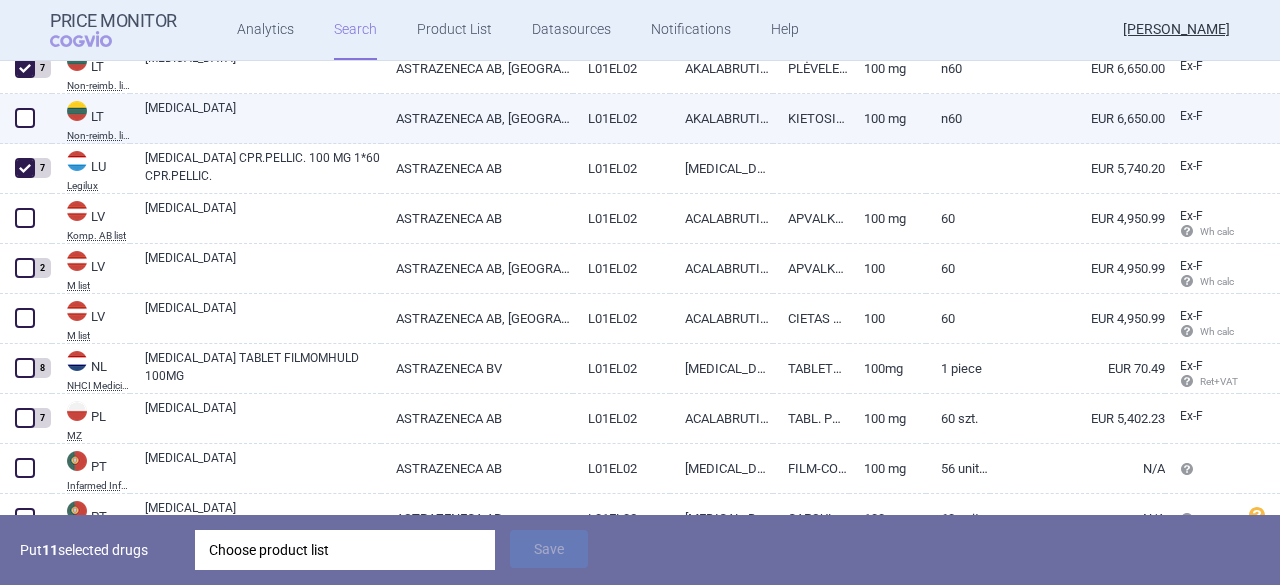 scroll, scrollTop: 3200, scrollLeft: 0, axis: vertical 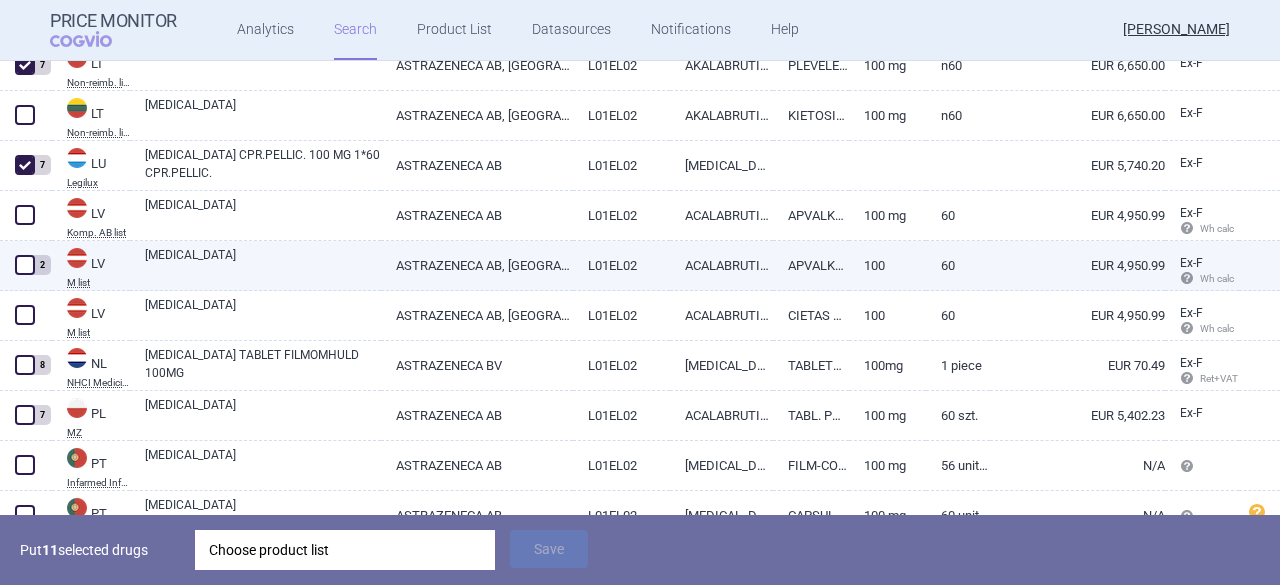 click at bounding box center [25, 265] 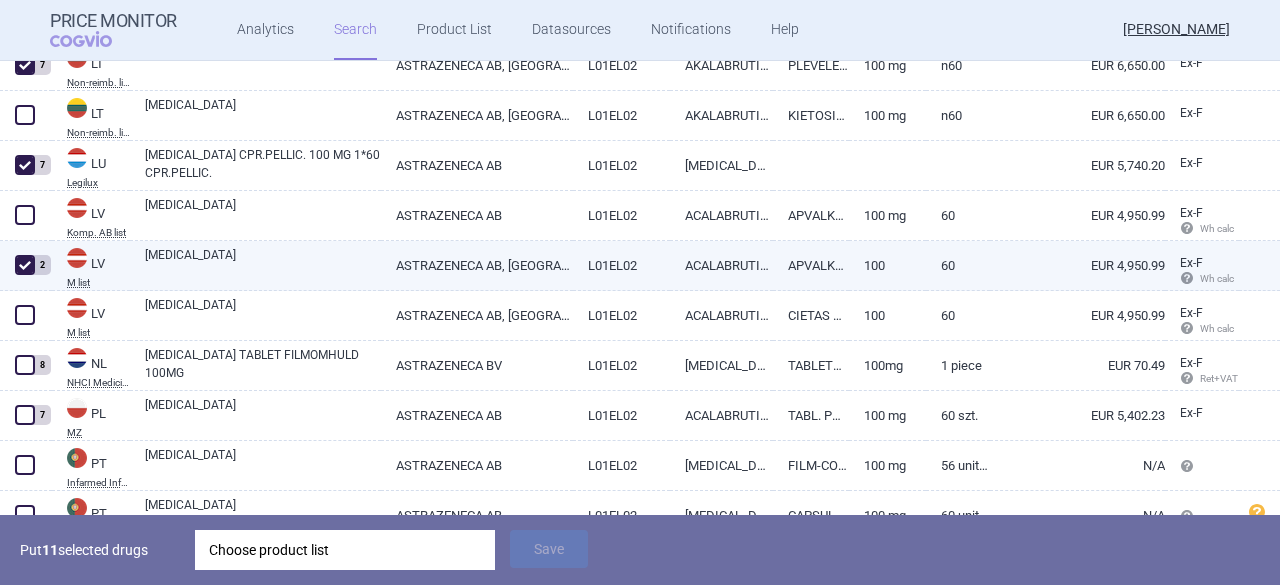 checkbox on "true" 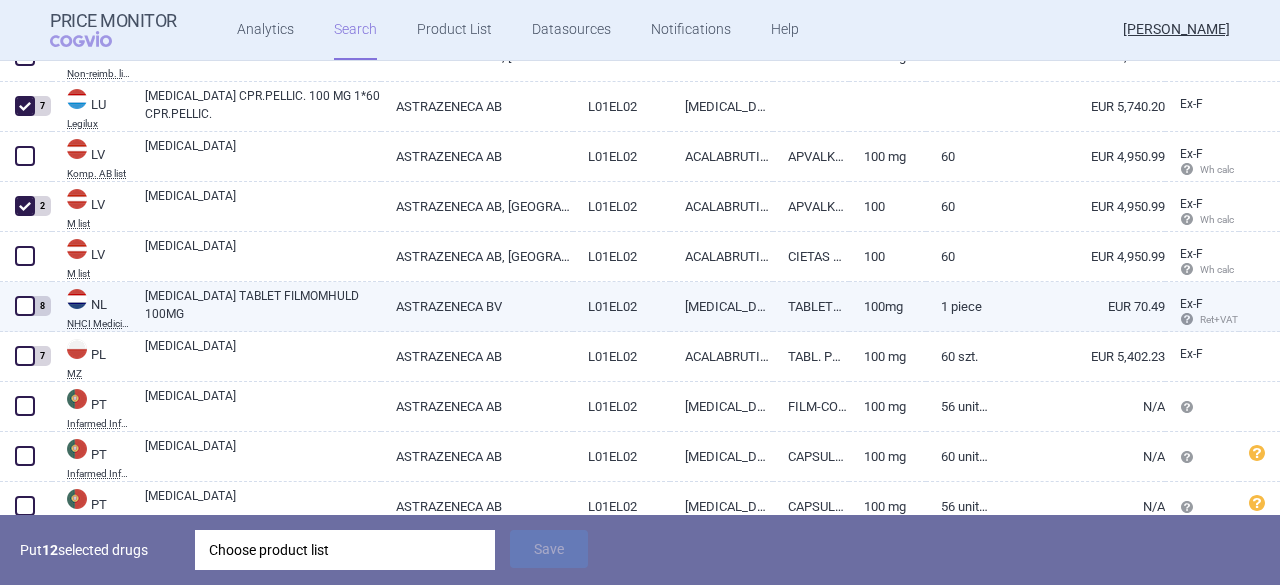 scroll, scrollTop: 3300, scrollLeft: 0, axis: vertical 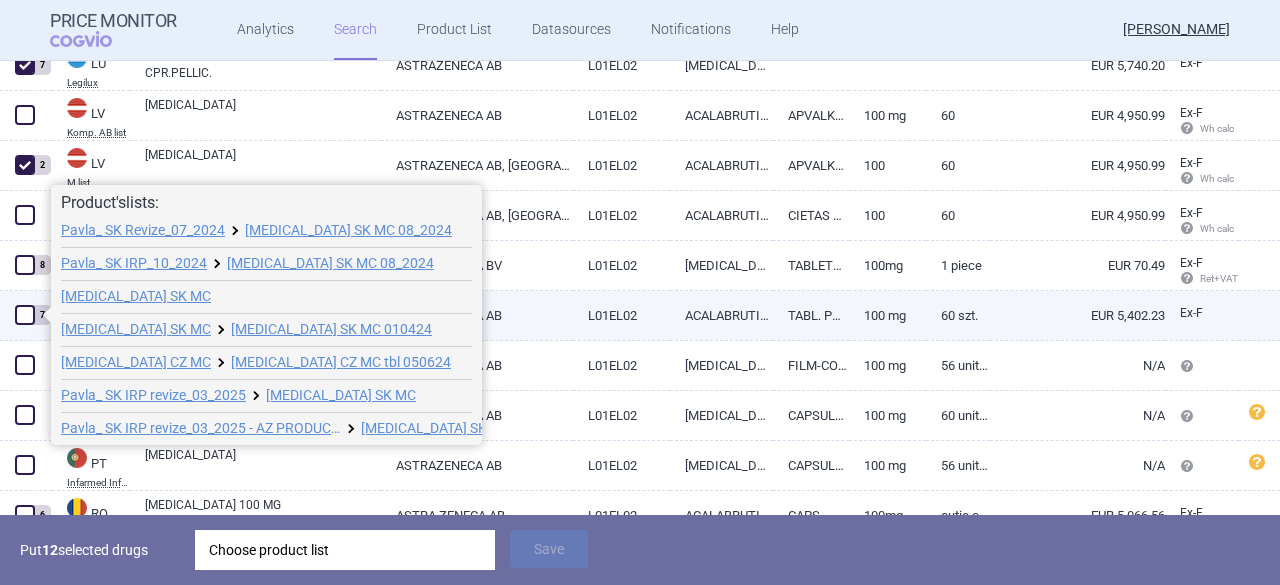 click at bounding box center [25, 315] 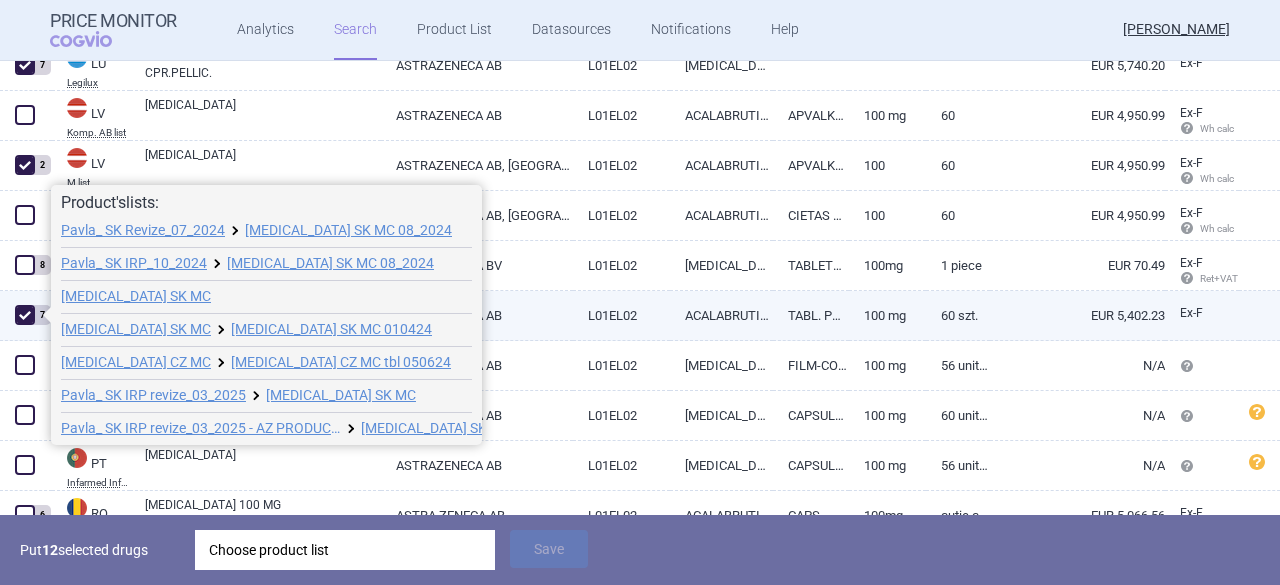 checkbox on "true" 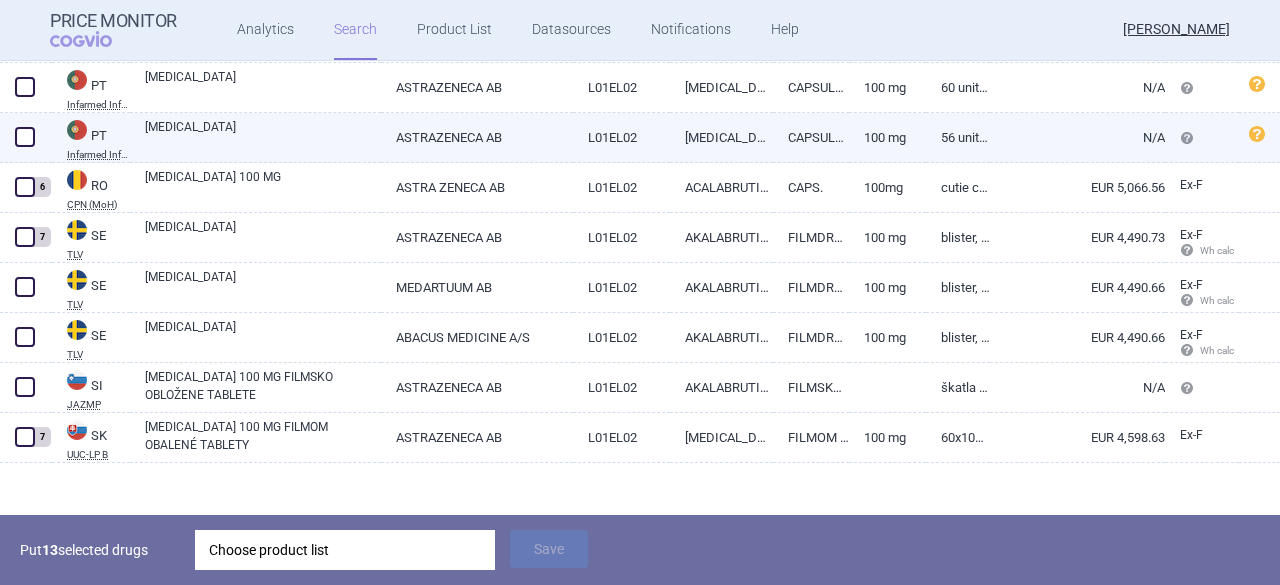 scroll, scrollTop: 3641, scrollLeft: 0, axis: vertical 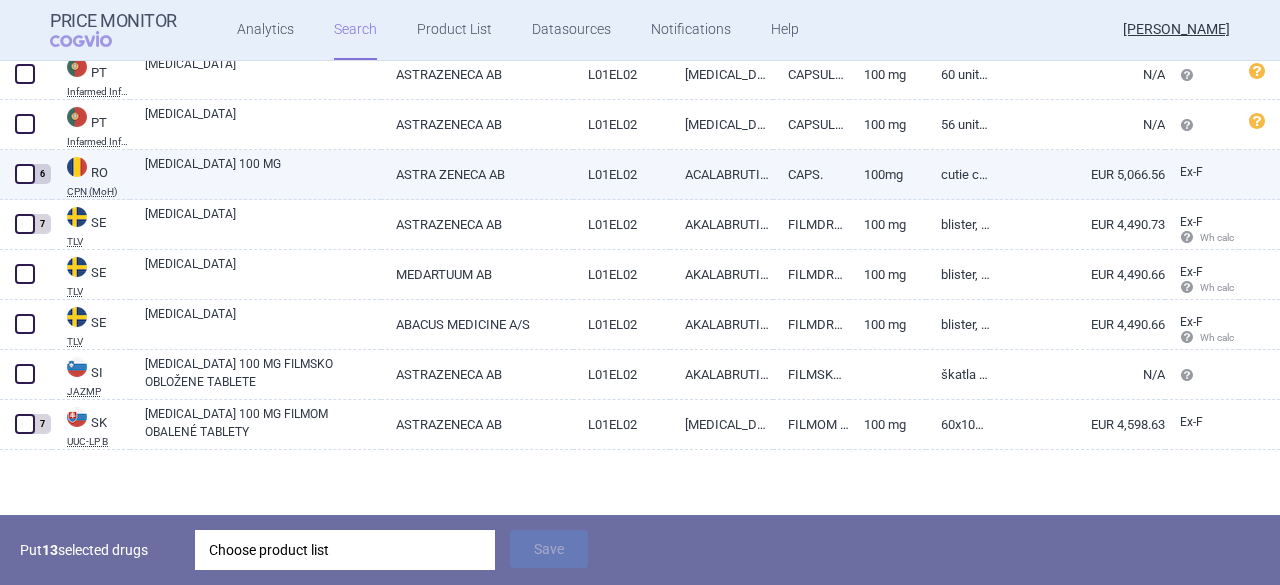 click on "[MEDICAL_DATA] 100 MG" at bounding box center [263, 173] 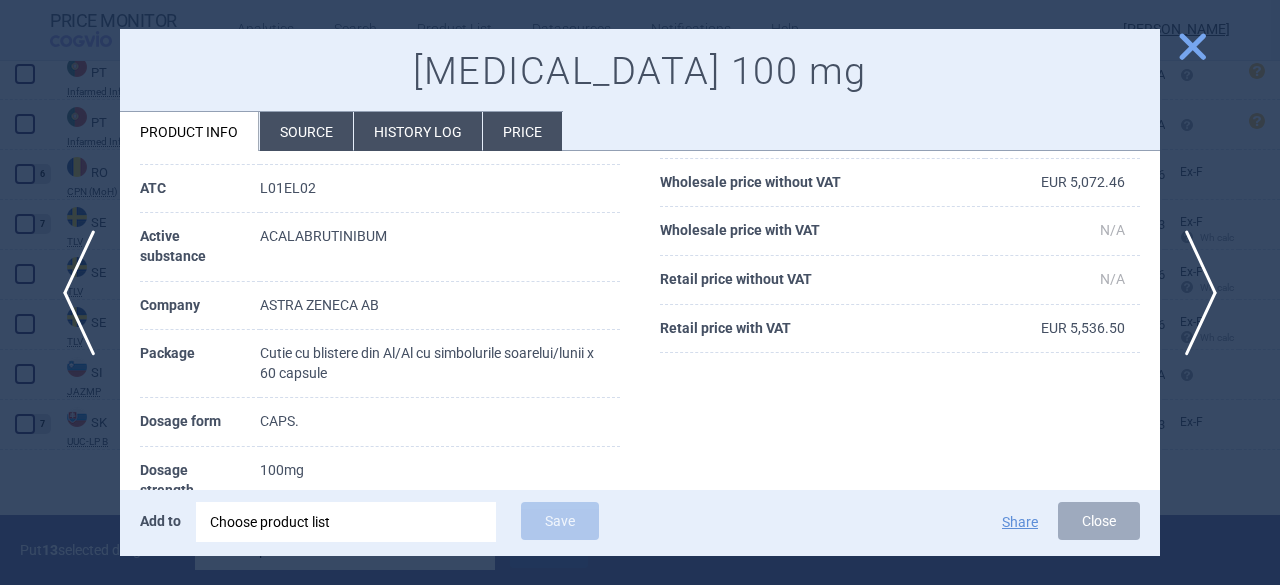 scroll, scrollTop: 200, scrollLeft: 0, axis: vertical 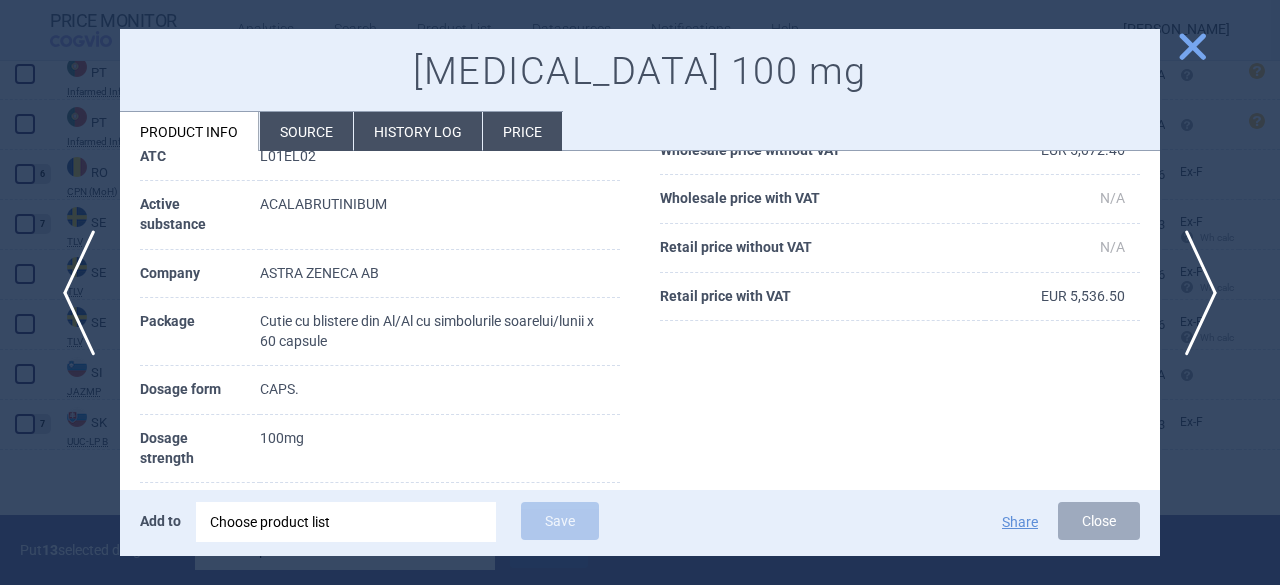 click on "close" at bounding box center (1192, 46) 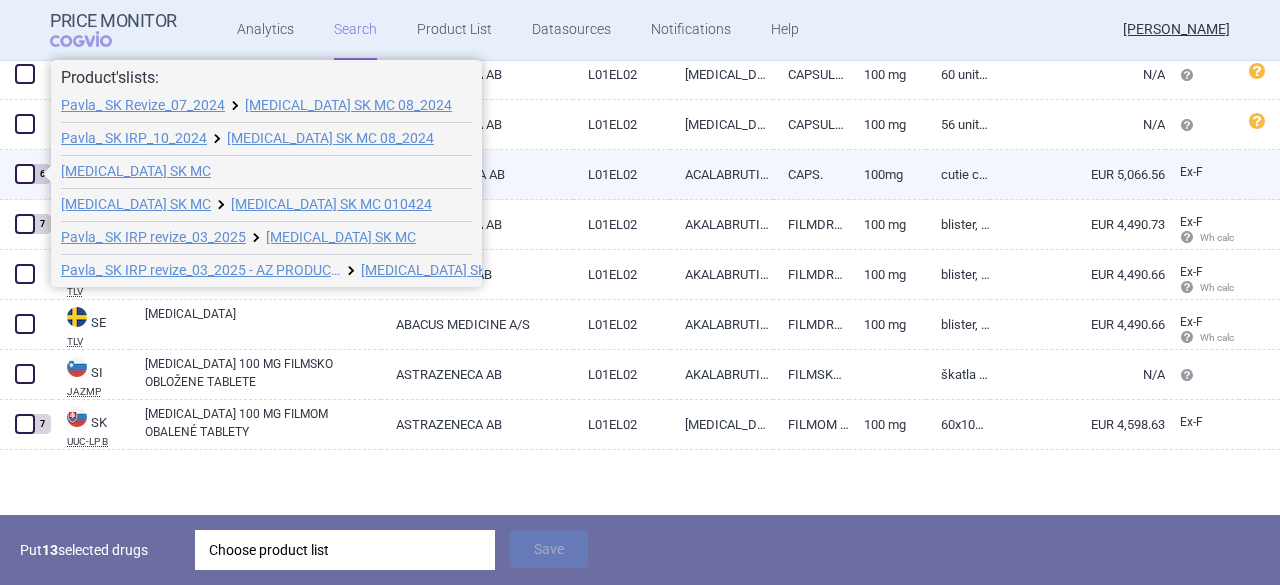 click at bounding box center (25, 174) 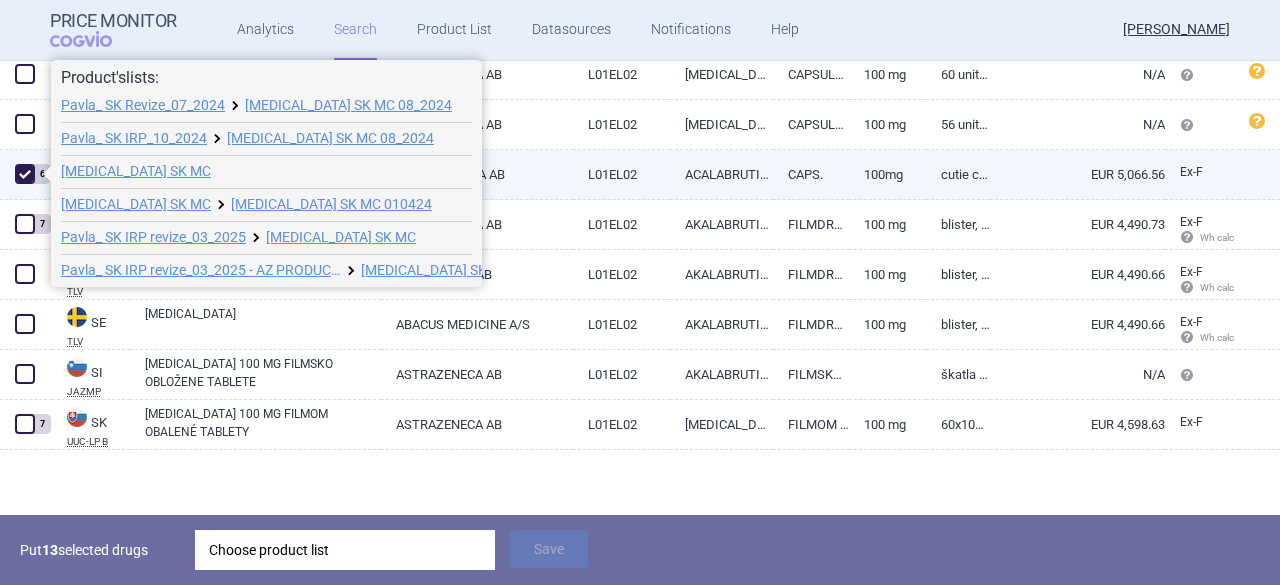 checkbox on "true" 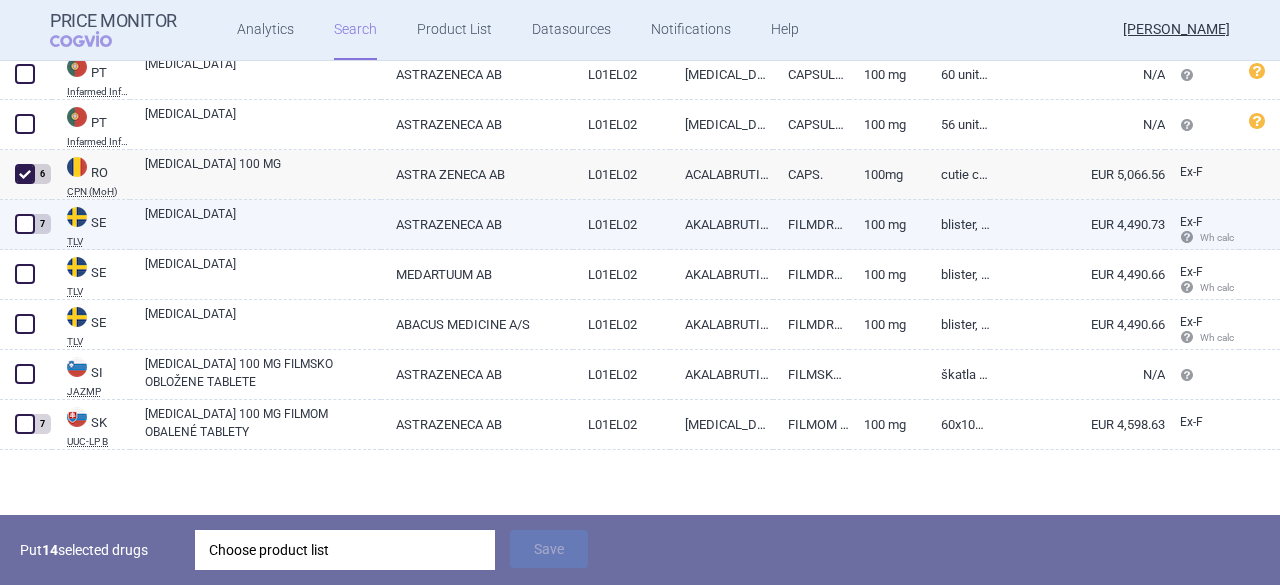 click on "[MEDICAL_DATA]" at bounding box center (263, 223) 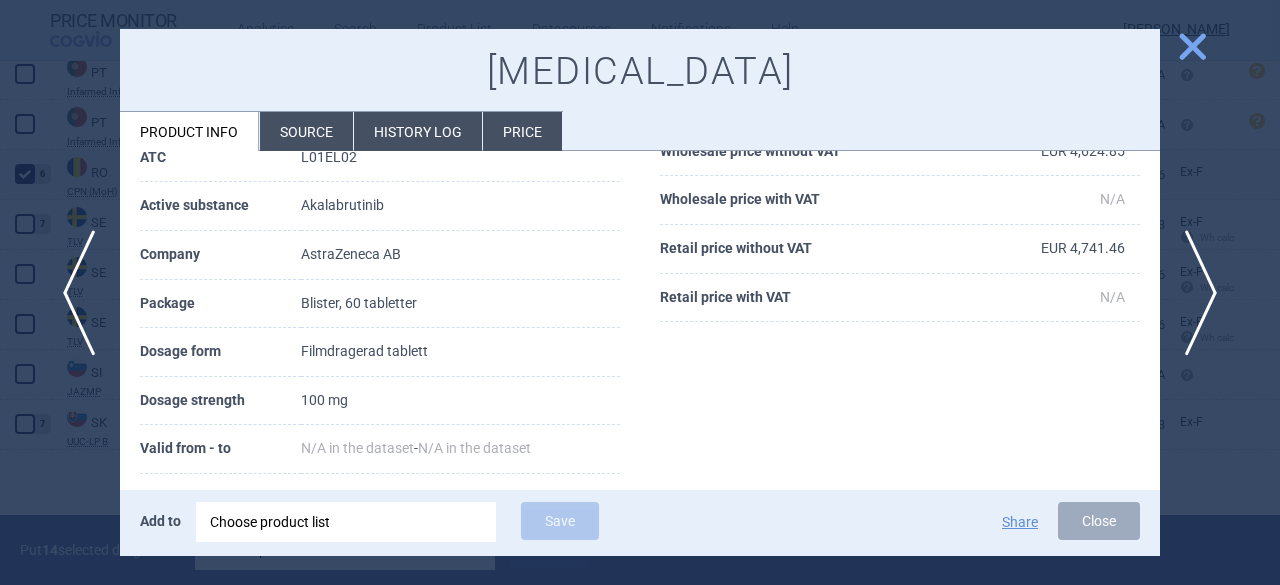 scroll, scrollTop: 200, scrollLeft: 0, axis: vertical 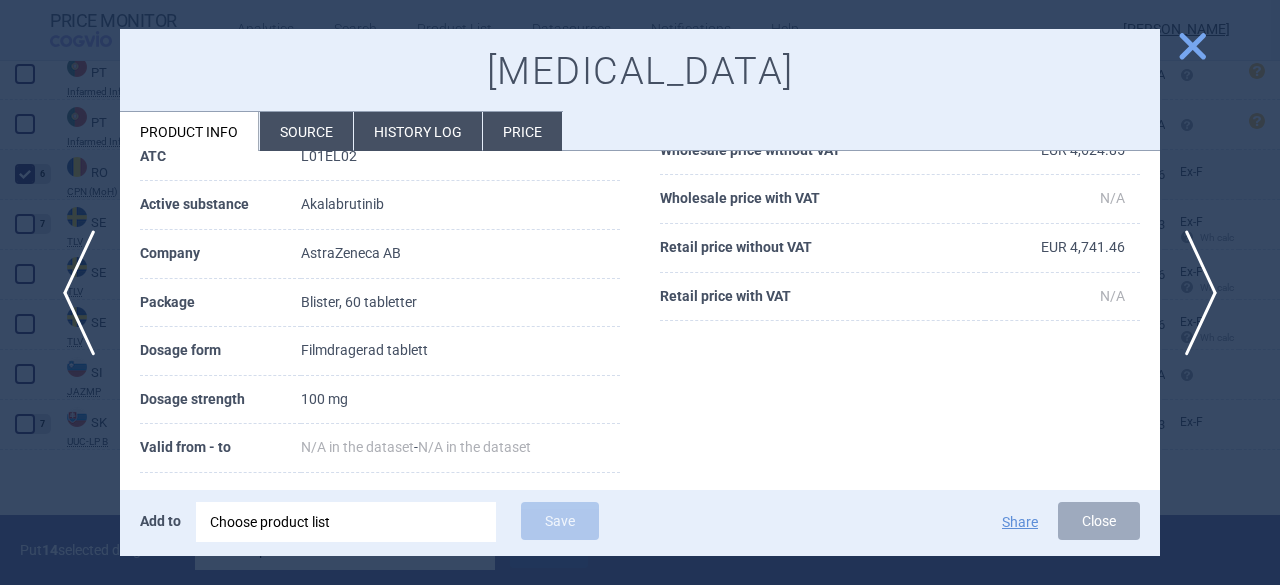 click on "close" at bounding box center (1192, 46) 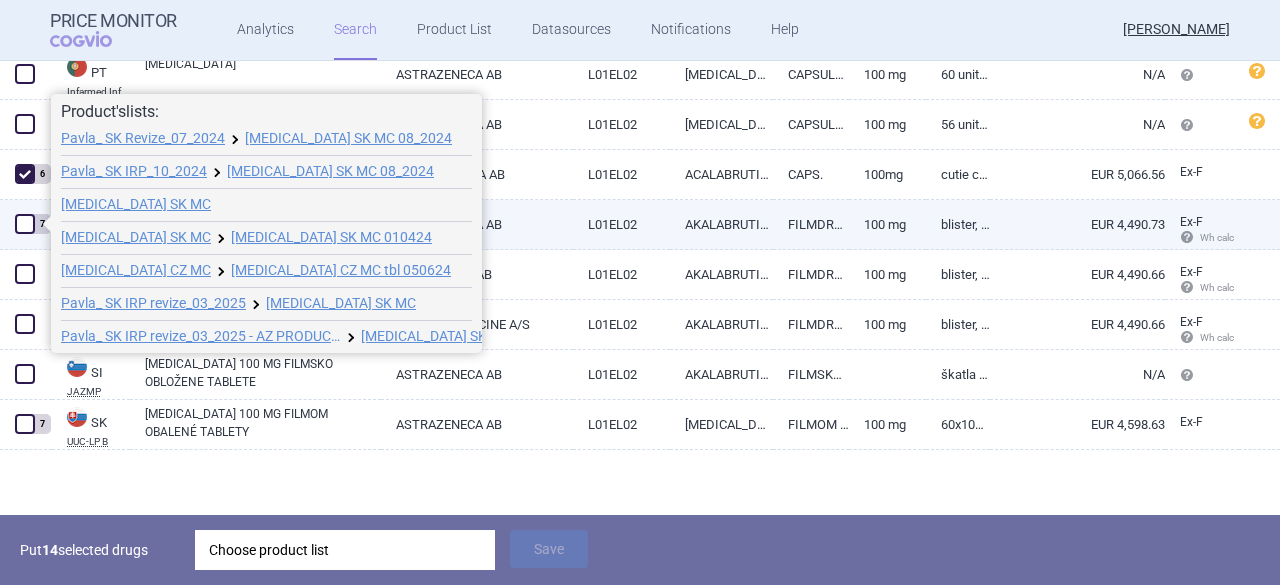 click at bounding box center [25, 224] 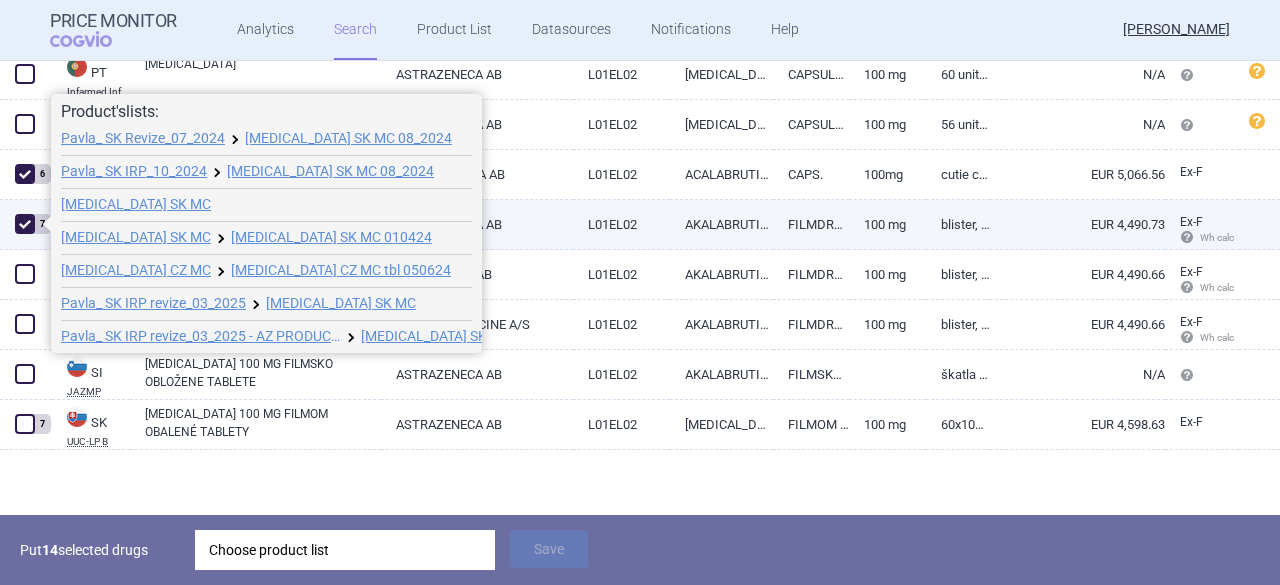 checkbox on "true" 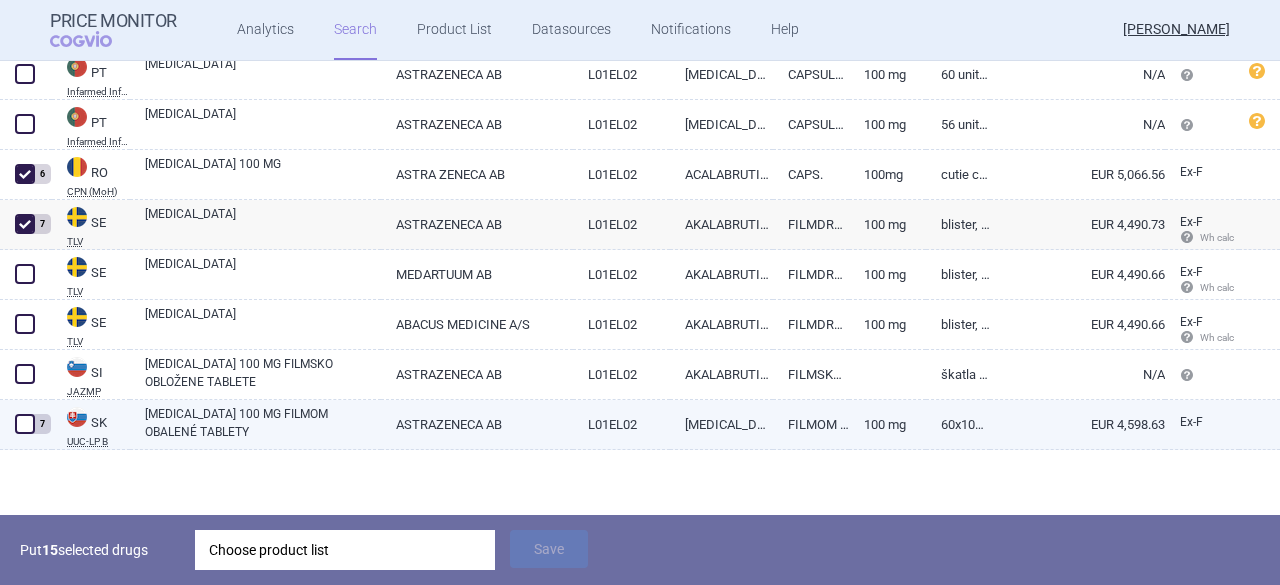click at bounding box center [25, 424] 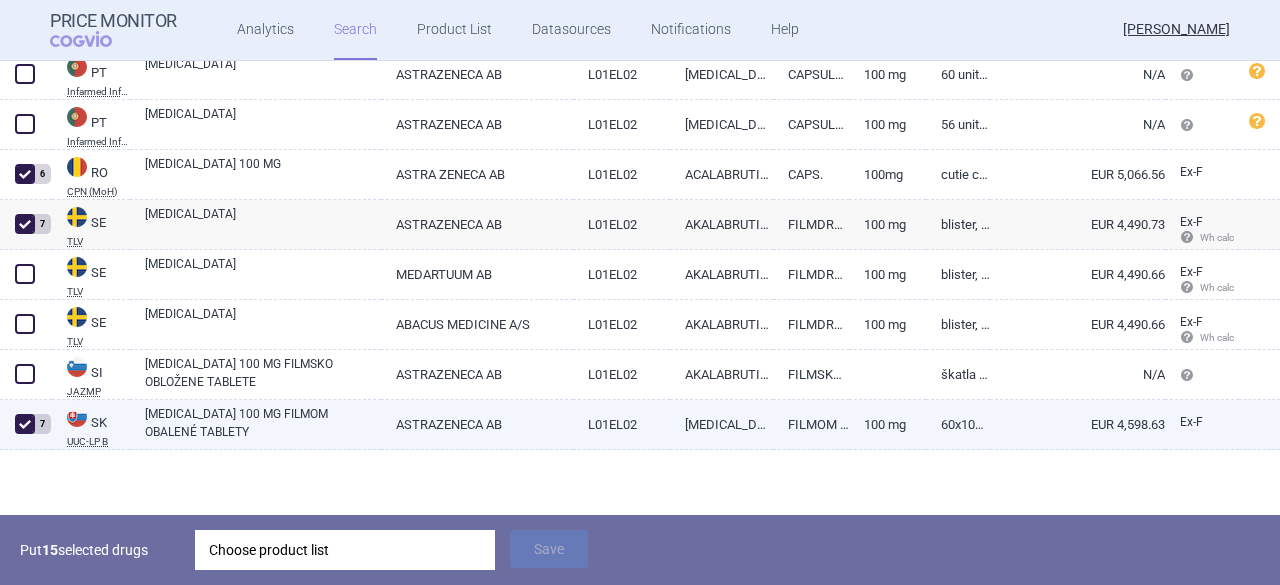 checkbox on "true" 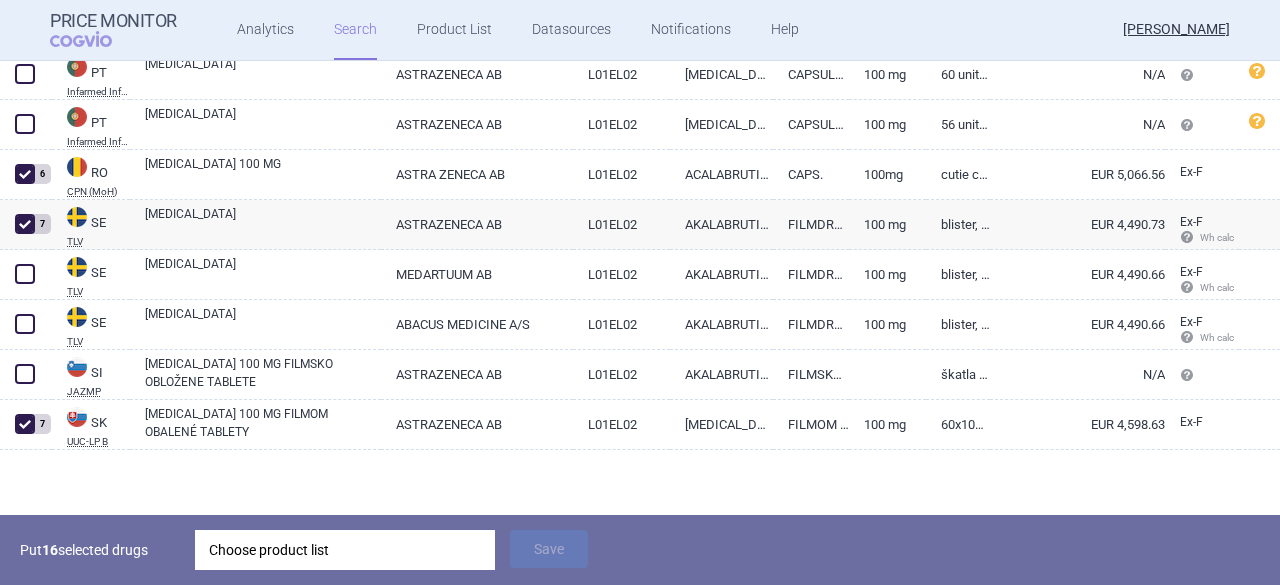 click on "Choose product list" at bounding box center [345, 550] 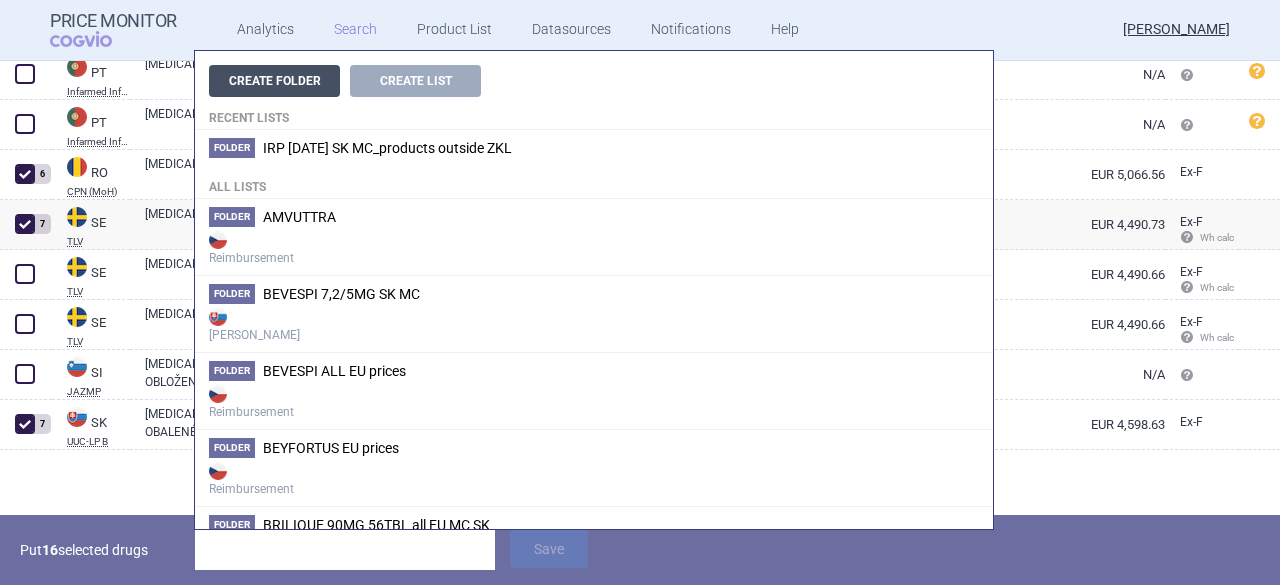 click on "Create Folder" at bounding box center [274, 81] 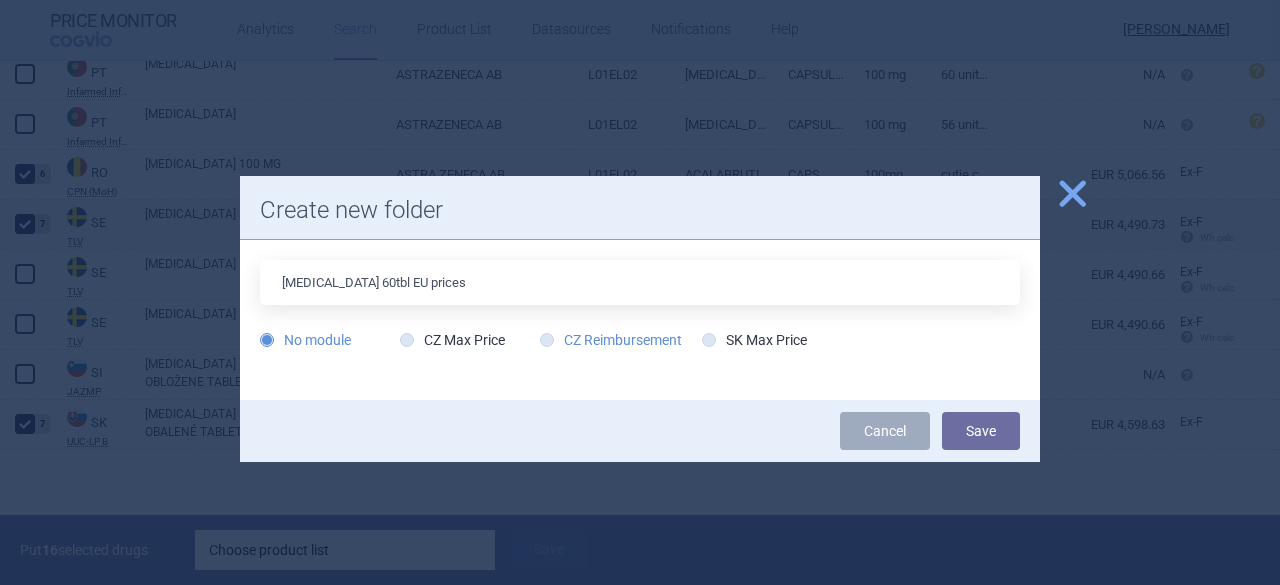 type on "[MEDICAL_DATA] 60tbl EU prices" 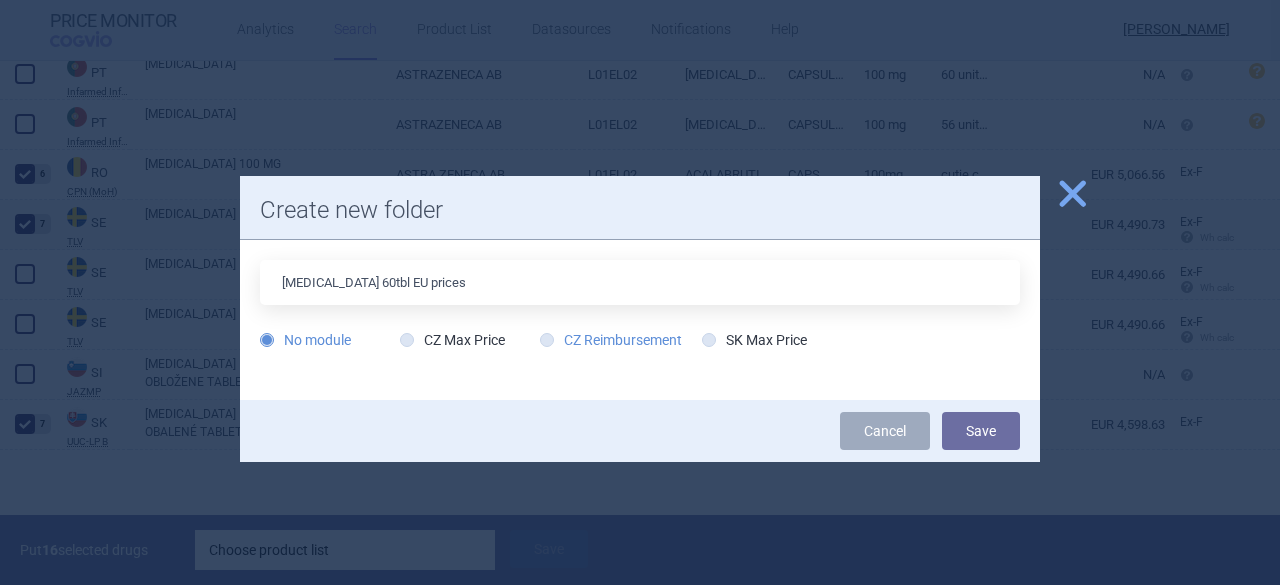 radio on "true" 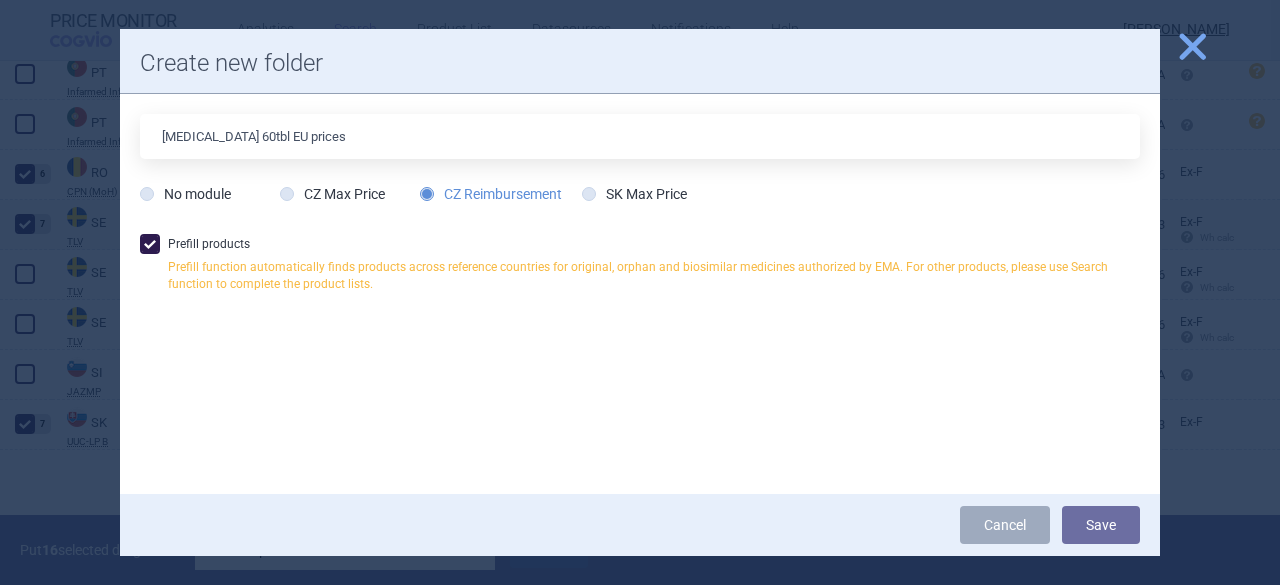 click at bounding box center (150, 244) 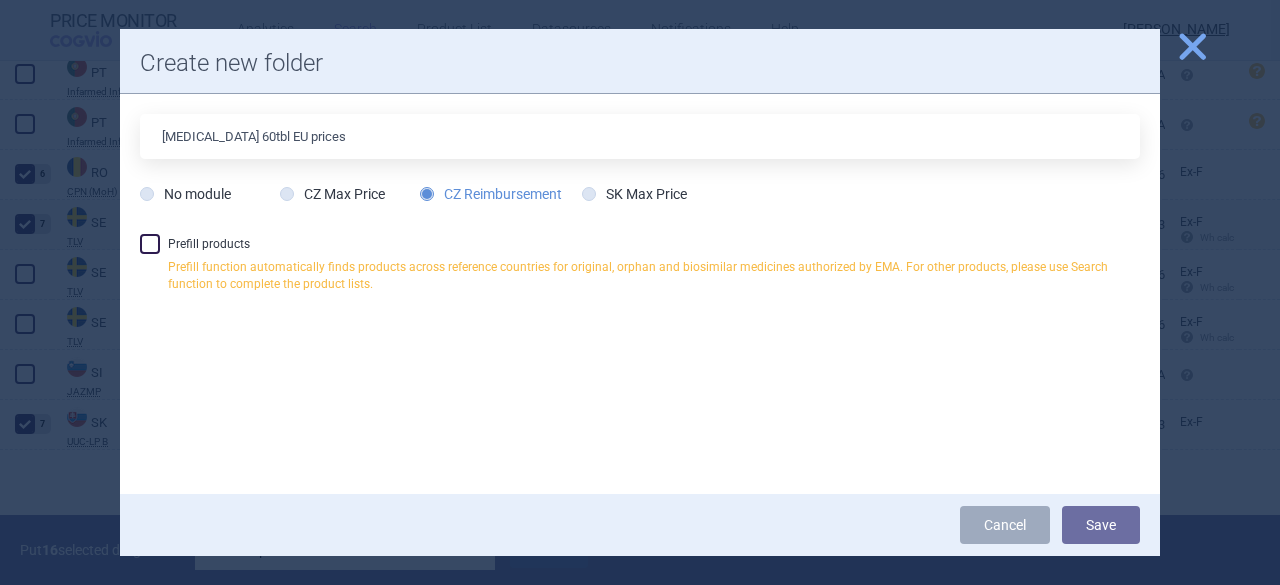 checkbox on "false" 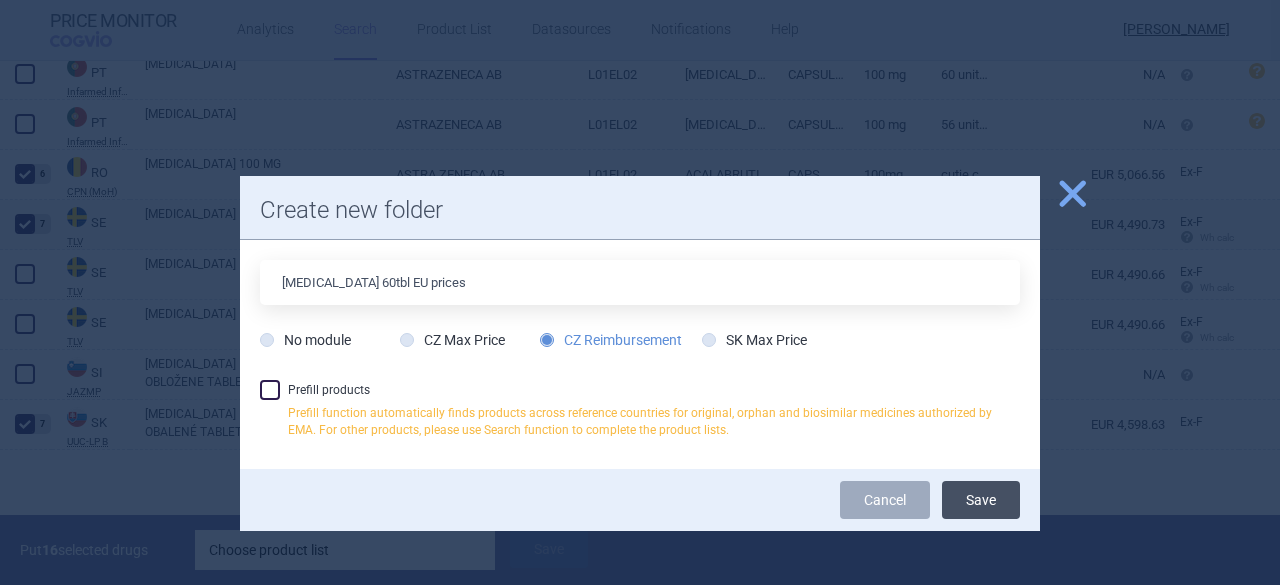 click on "Save" at bounding box center [981, 500] 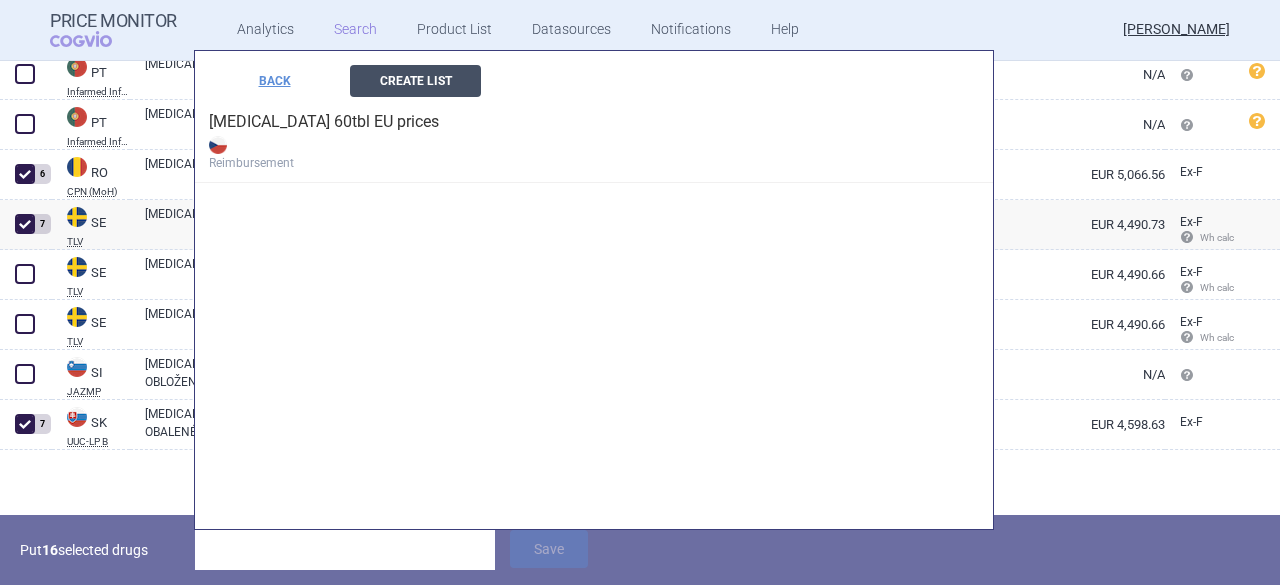 click on "Create List" at bounding box center (415, 81) 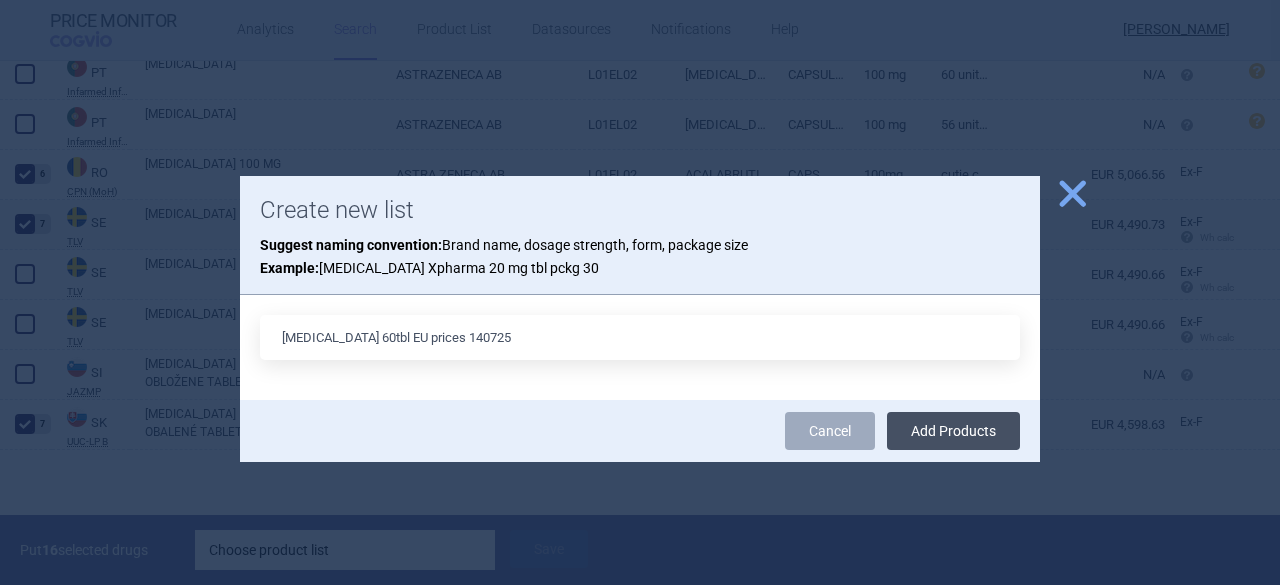type on "[MEDICAL_DATA] 60tbl EU prices 140725" 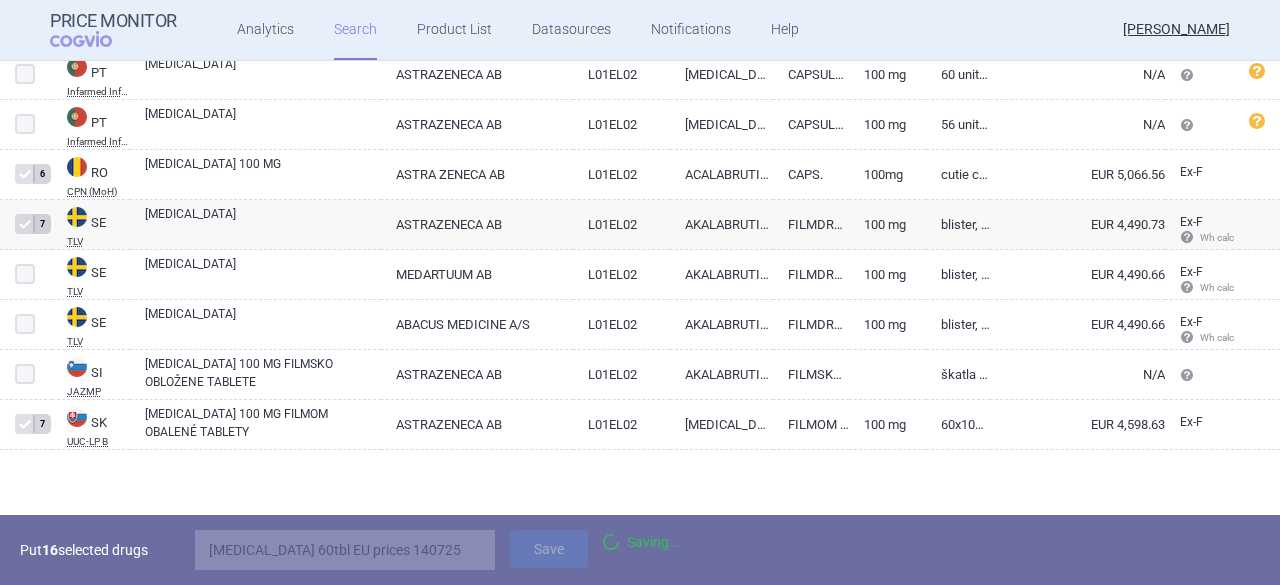 scroll, scrollTop: 3571, scrollLeft: 0, axis: vertical 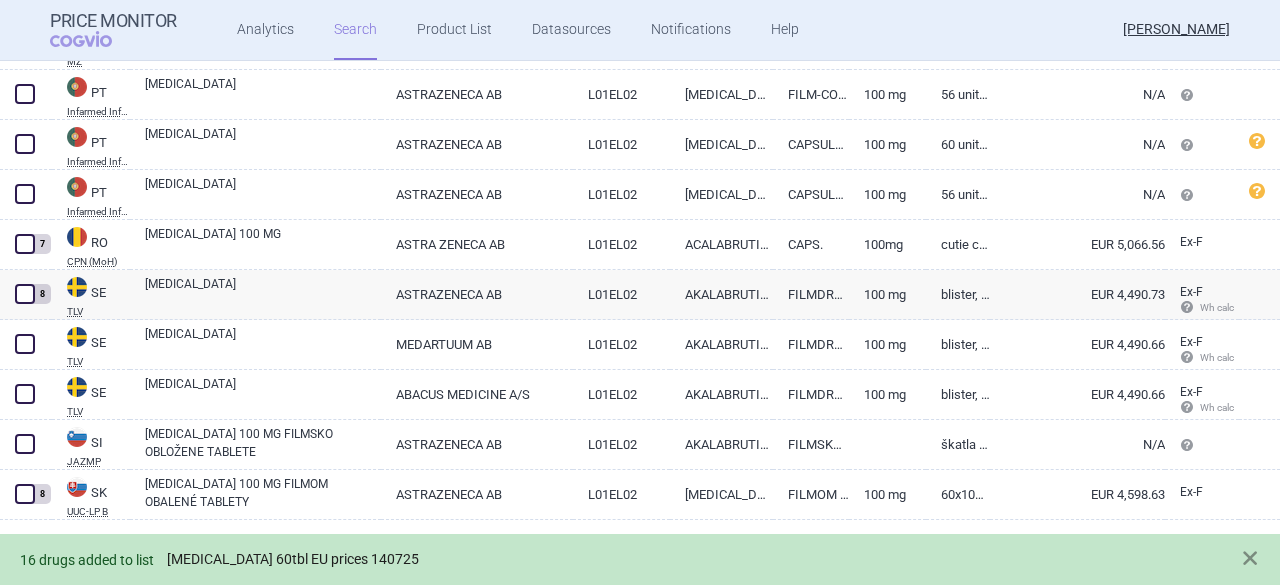 click on "[MEDICAL_DATA] 60tbl EU prices 140725" at bounding box center [293, 559] 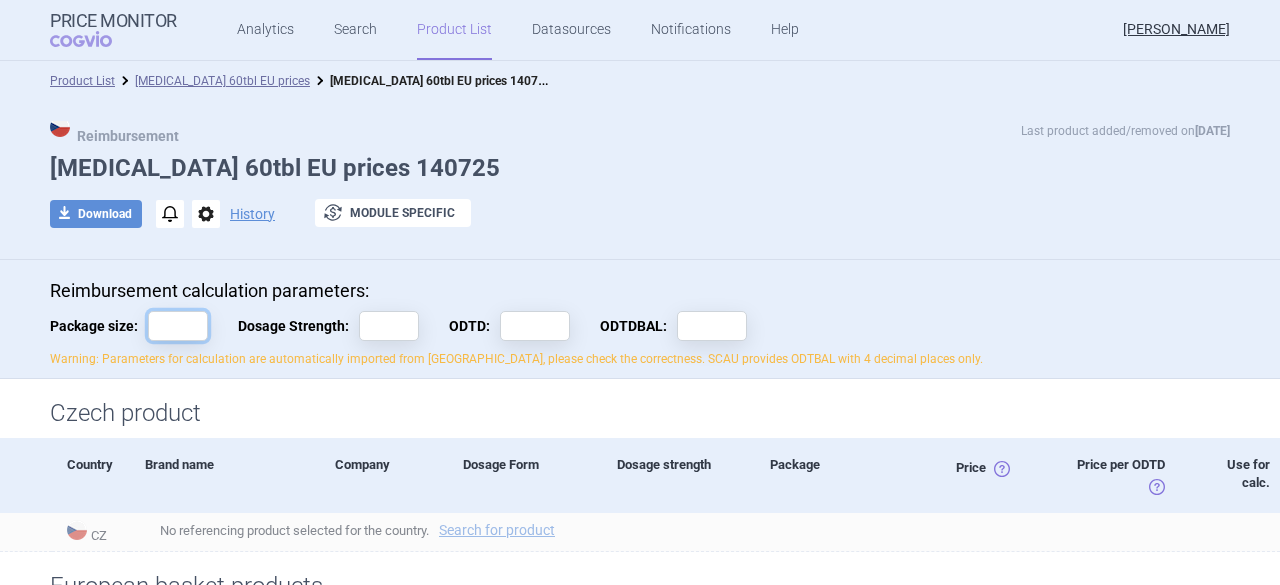 click on "Package size:" at bounding box center (178, 326) 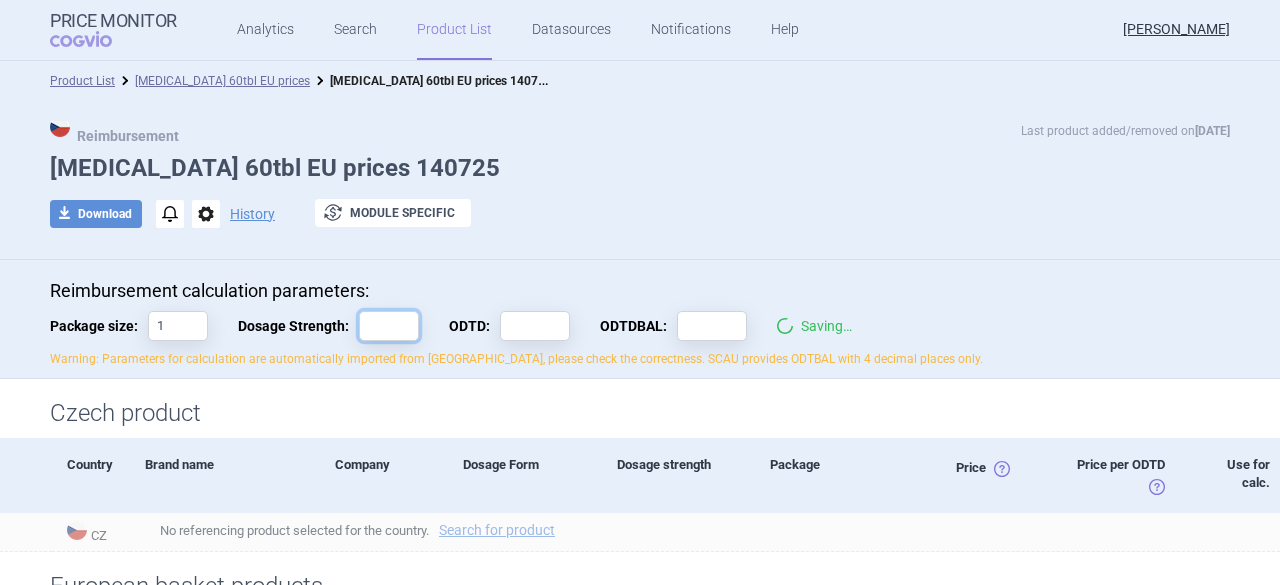 click on "Dosage Strength:" at bounding box center [389, 326] 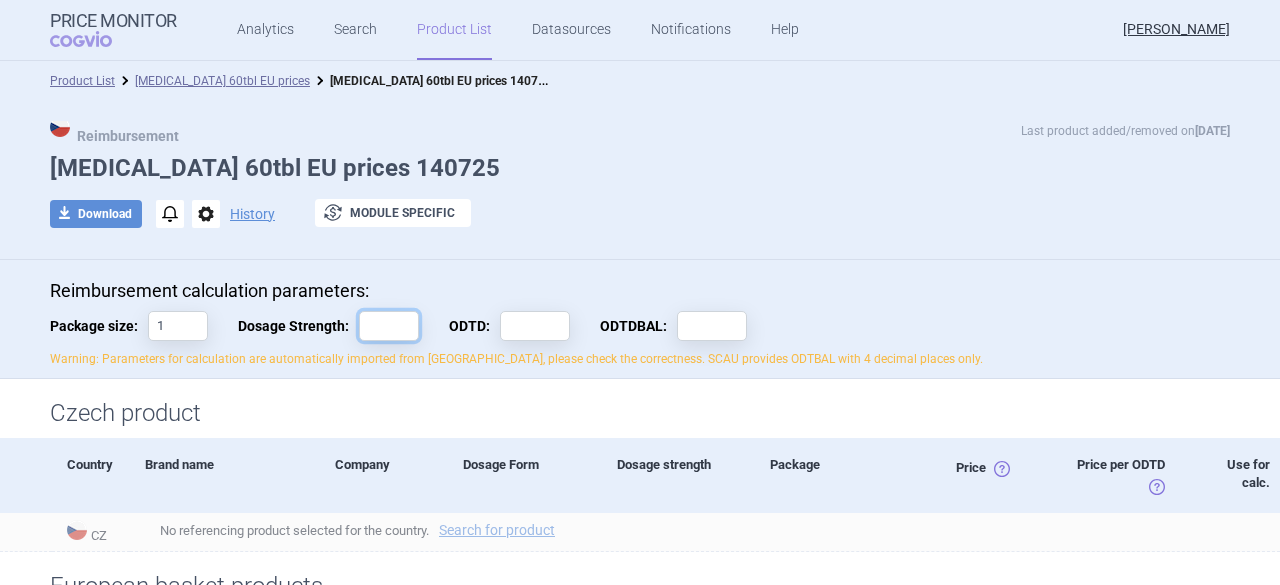 type on "+" 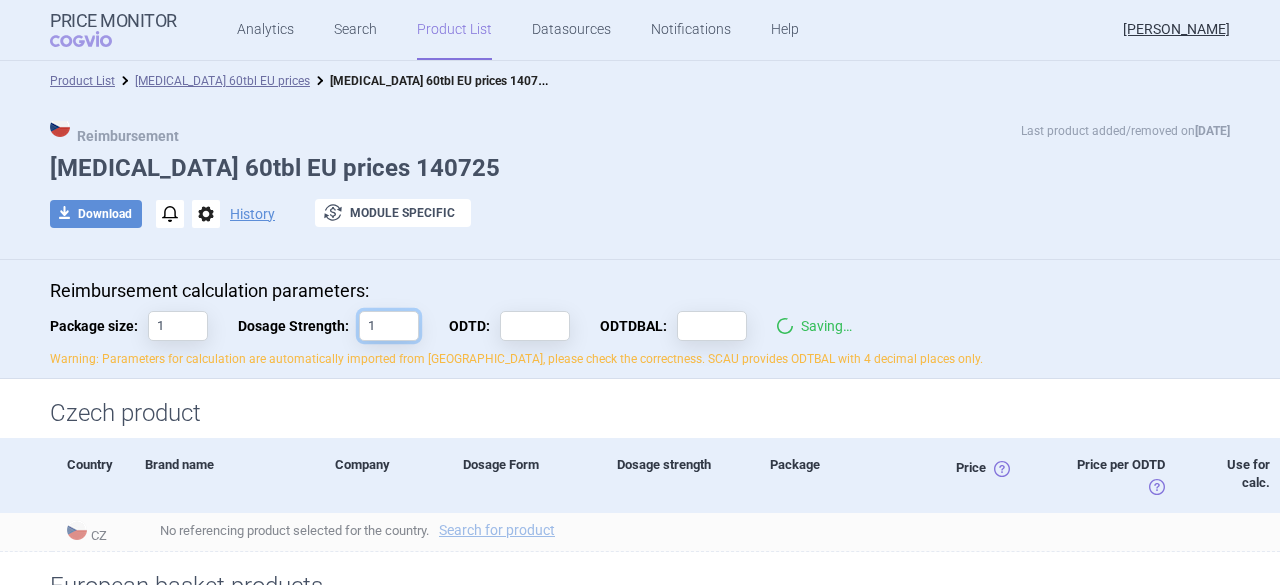 type on "1" 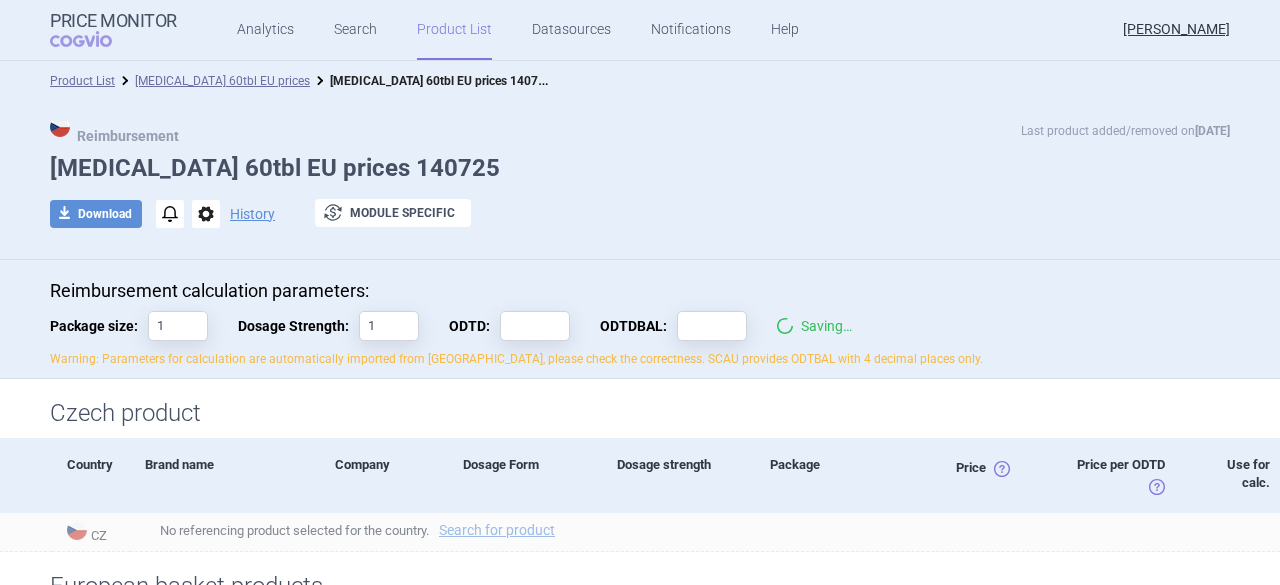 click on "Reimbursement calculation parameters: Package size: 1 Dosage Strength: 1 ODTD: ODTDBAL: Saving… Warning: Parameters for calculation are automatically imported from [GEOGRAPHIC_DATA], please check the correctness. SCAU provides ODTBAL with 4 decimal places only." at bounding box center [640, 324] 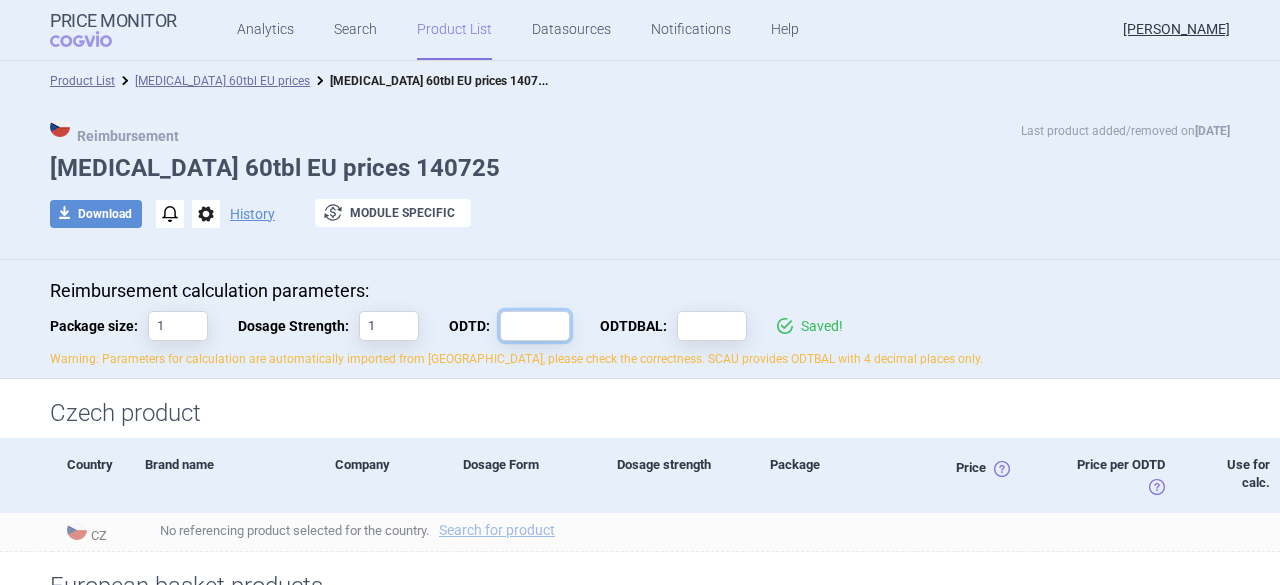 click on "ODTD:" at bounding box center [535, 326] 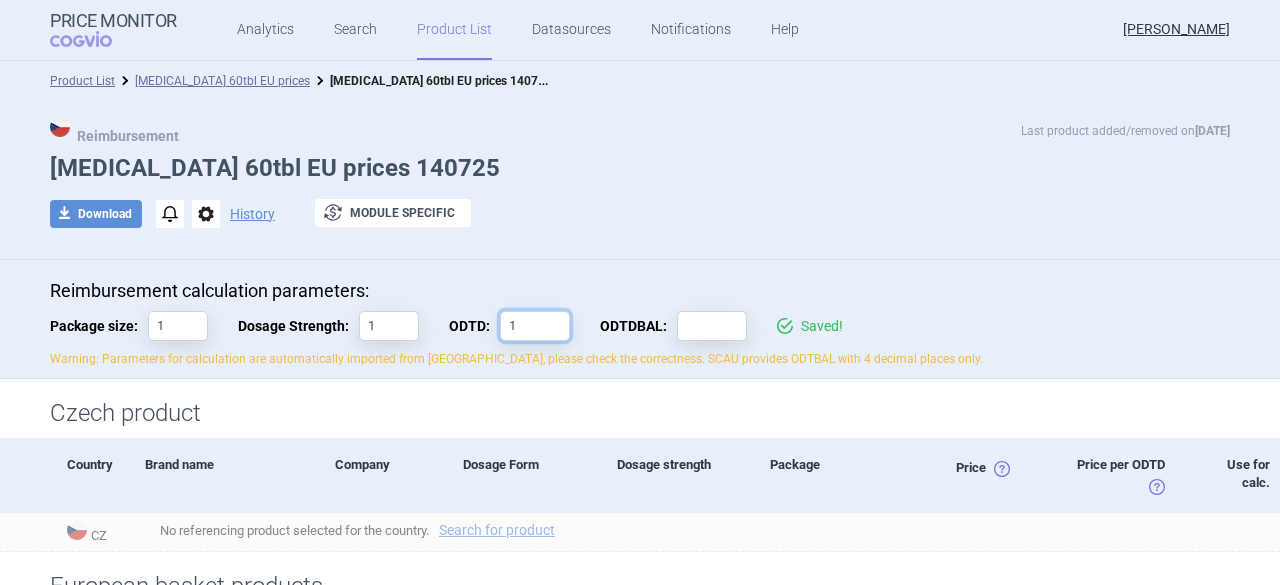 type on "1" 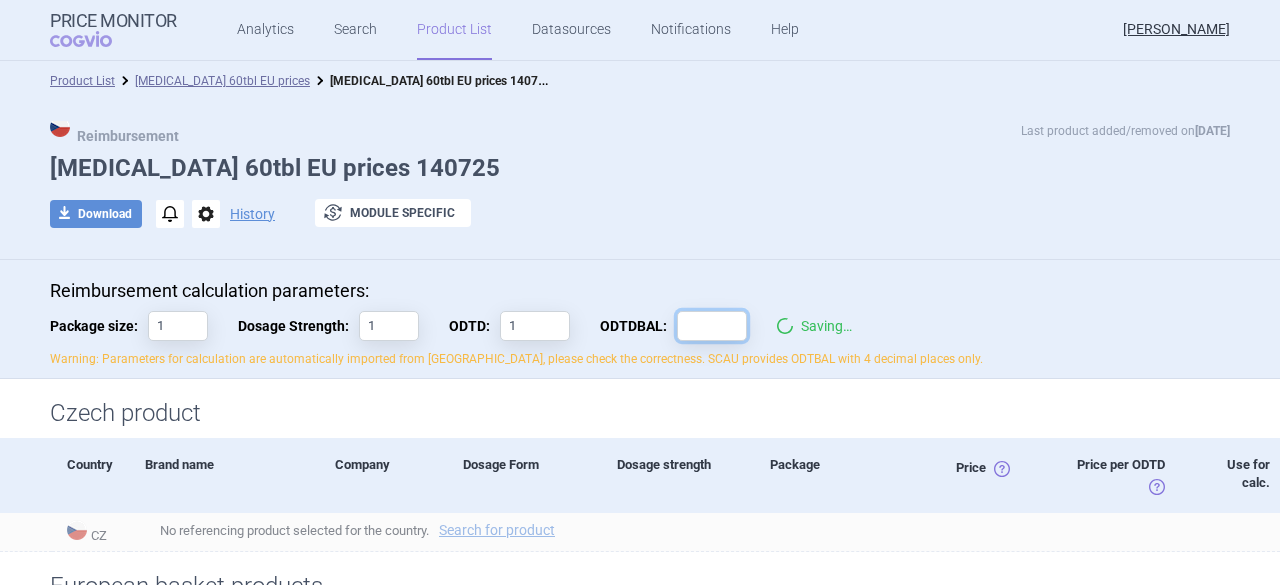 click on "ODTDBAL:" at bounding box center [712, 326] 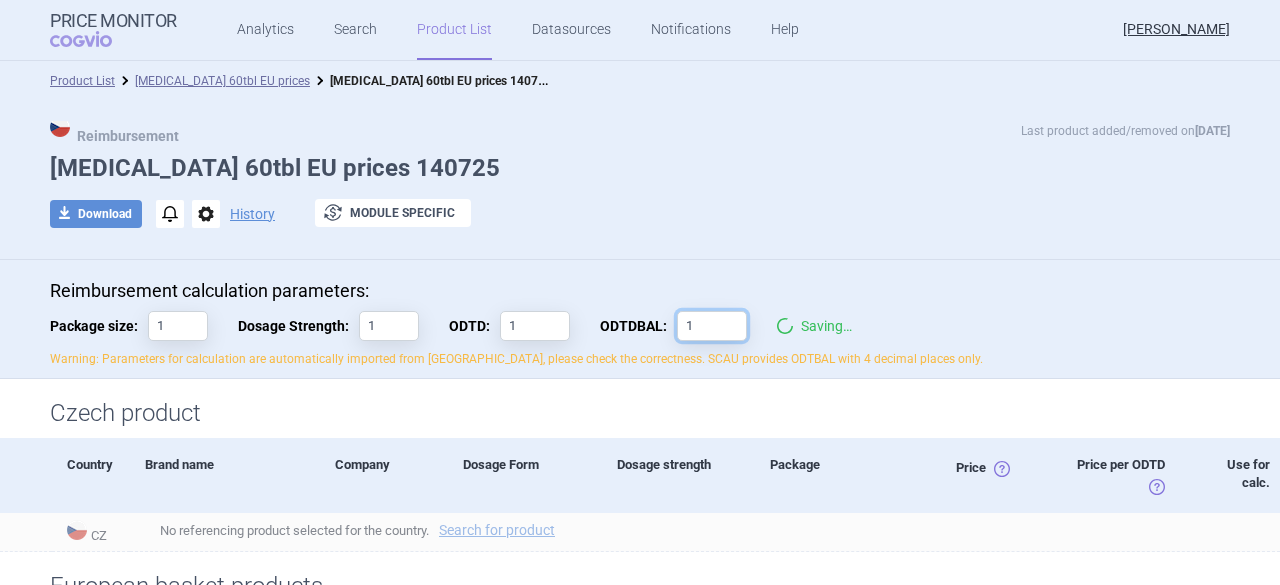 type on "1" 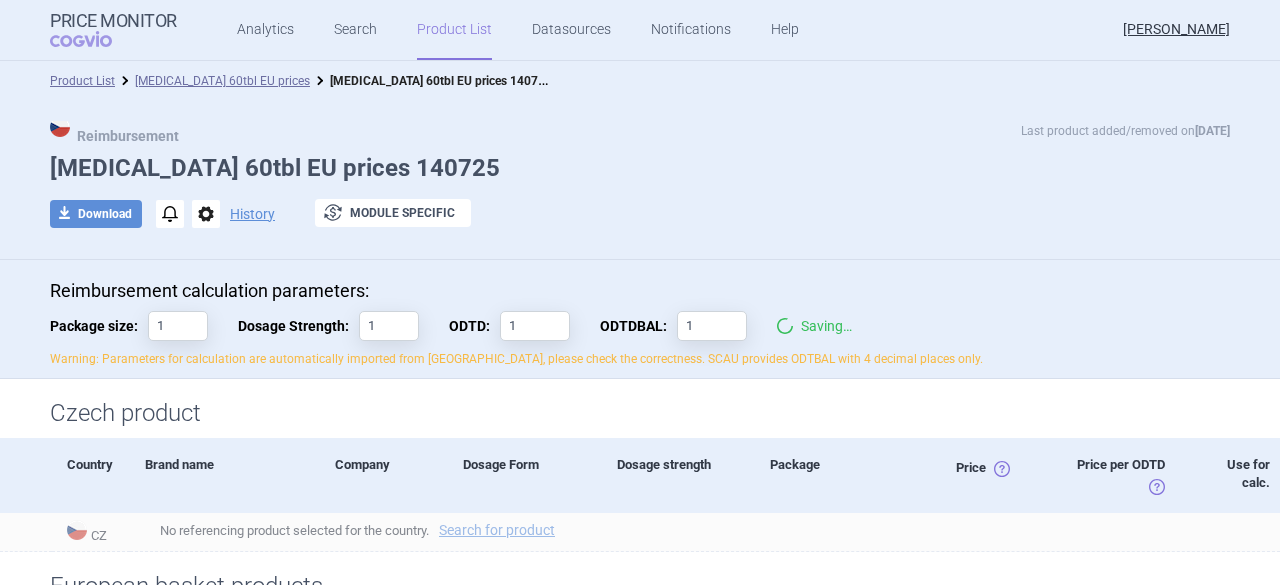 click on "download  Download notifications options History exchange Module specific" at bounding box center [640, 214] 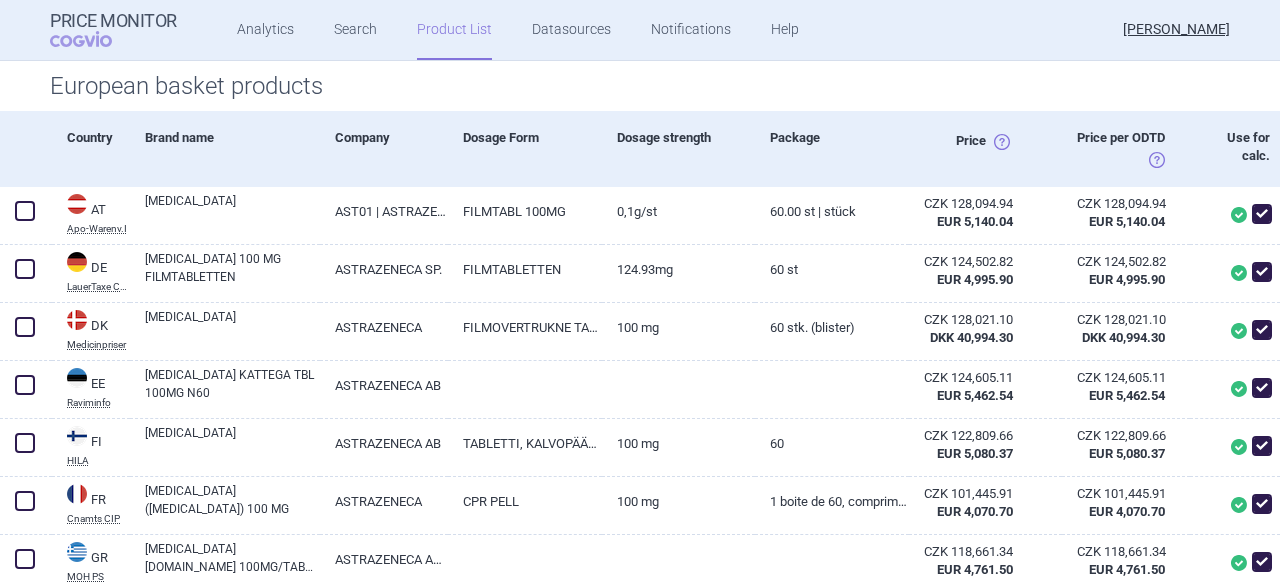 scroll, scrollTop: 0, scrollLeft: 0, axis: both 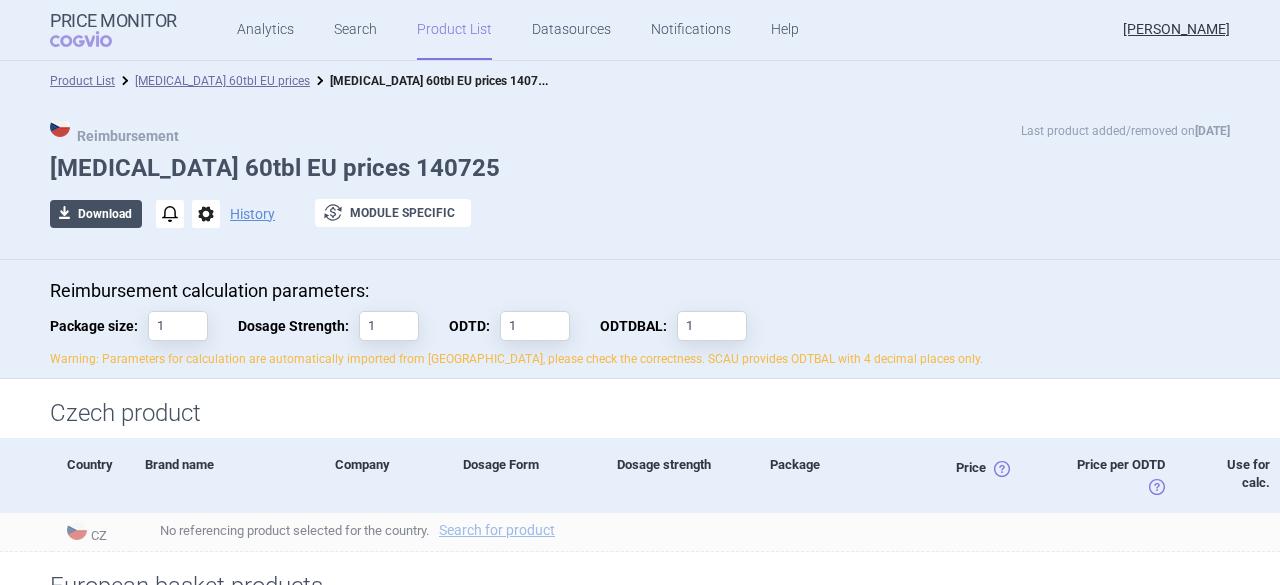click on "download  Download" at bounding box center [96, 214] 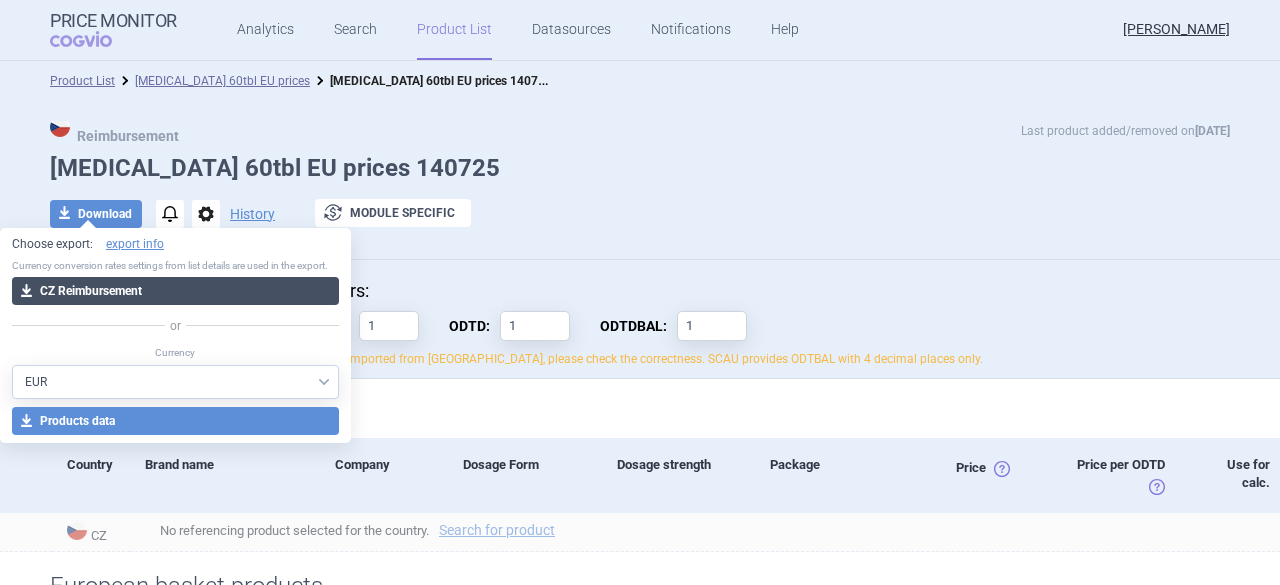 click on "download  CZ Reimbursement" at bounding box center [175, 291] 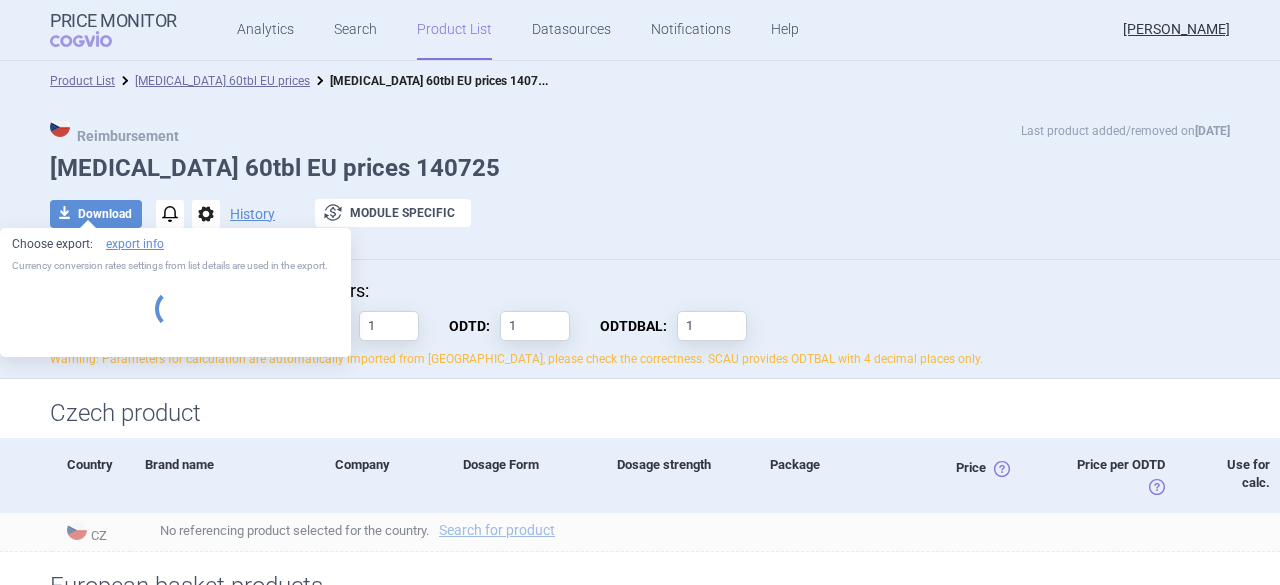 select on "EUR" 